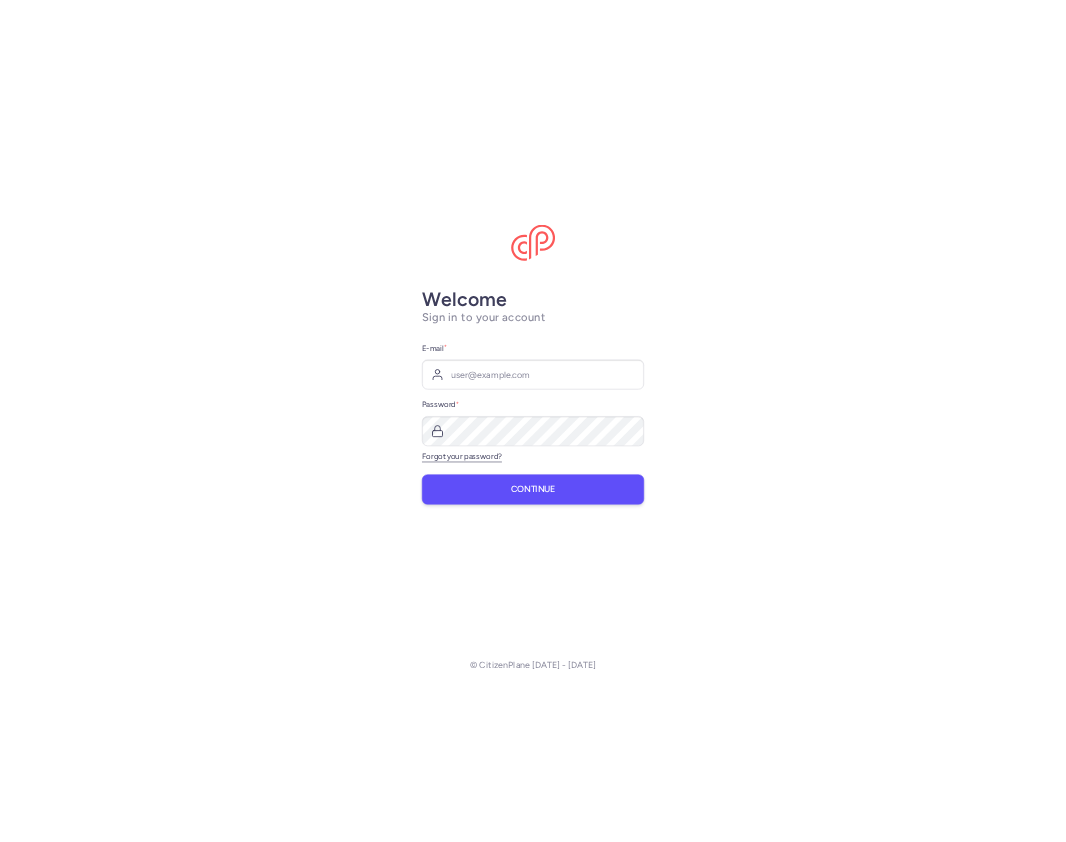 scroll, scrollTop: 0, scrollLeft: 0, axis: both 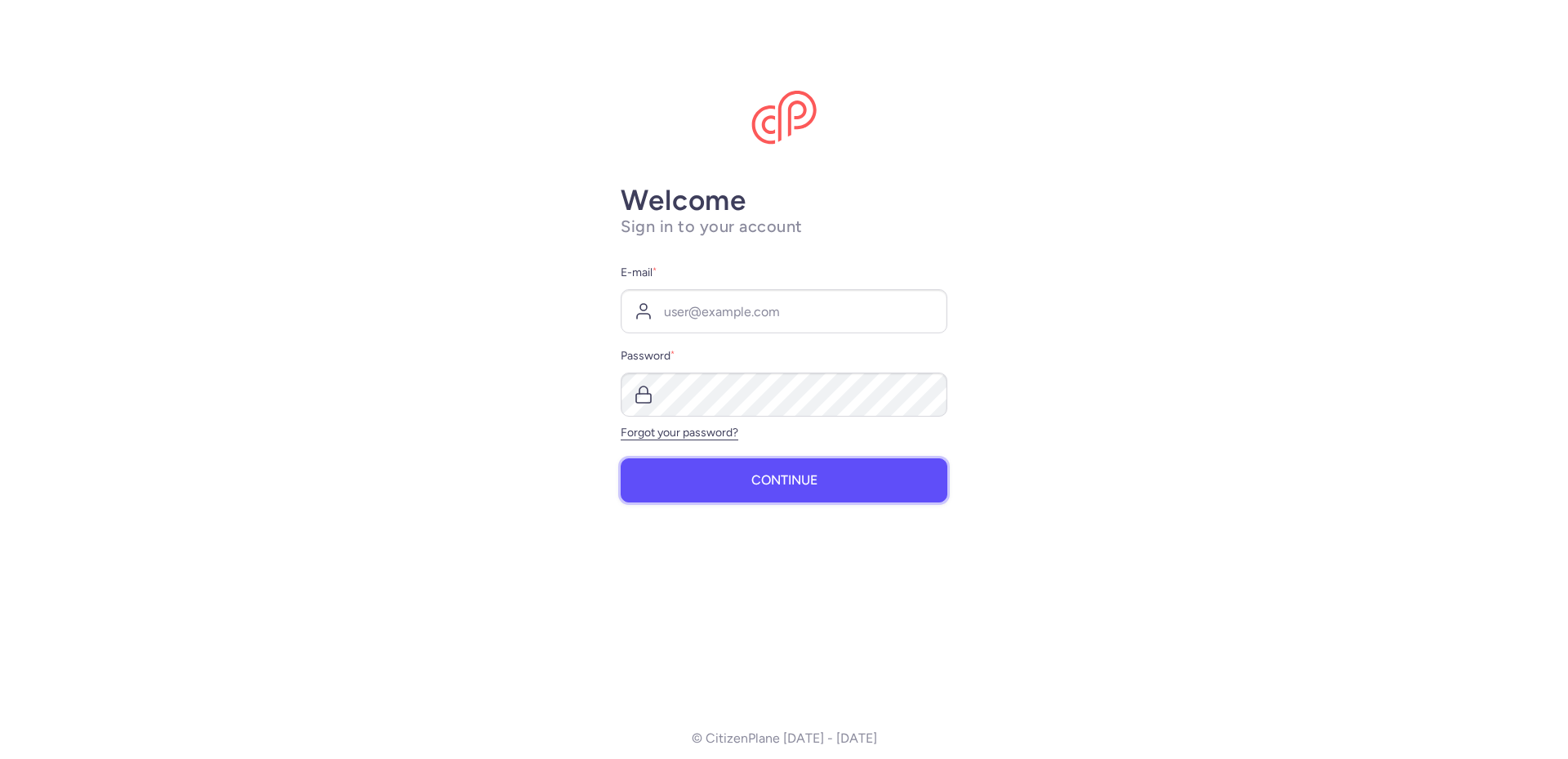 click on "Continue" at bounding box center (784, 480) 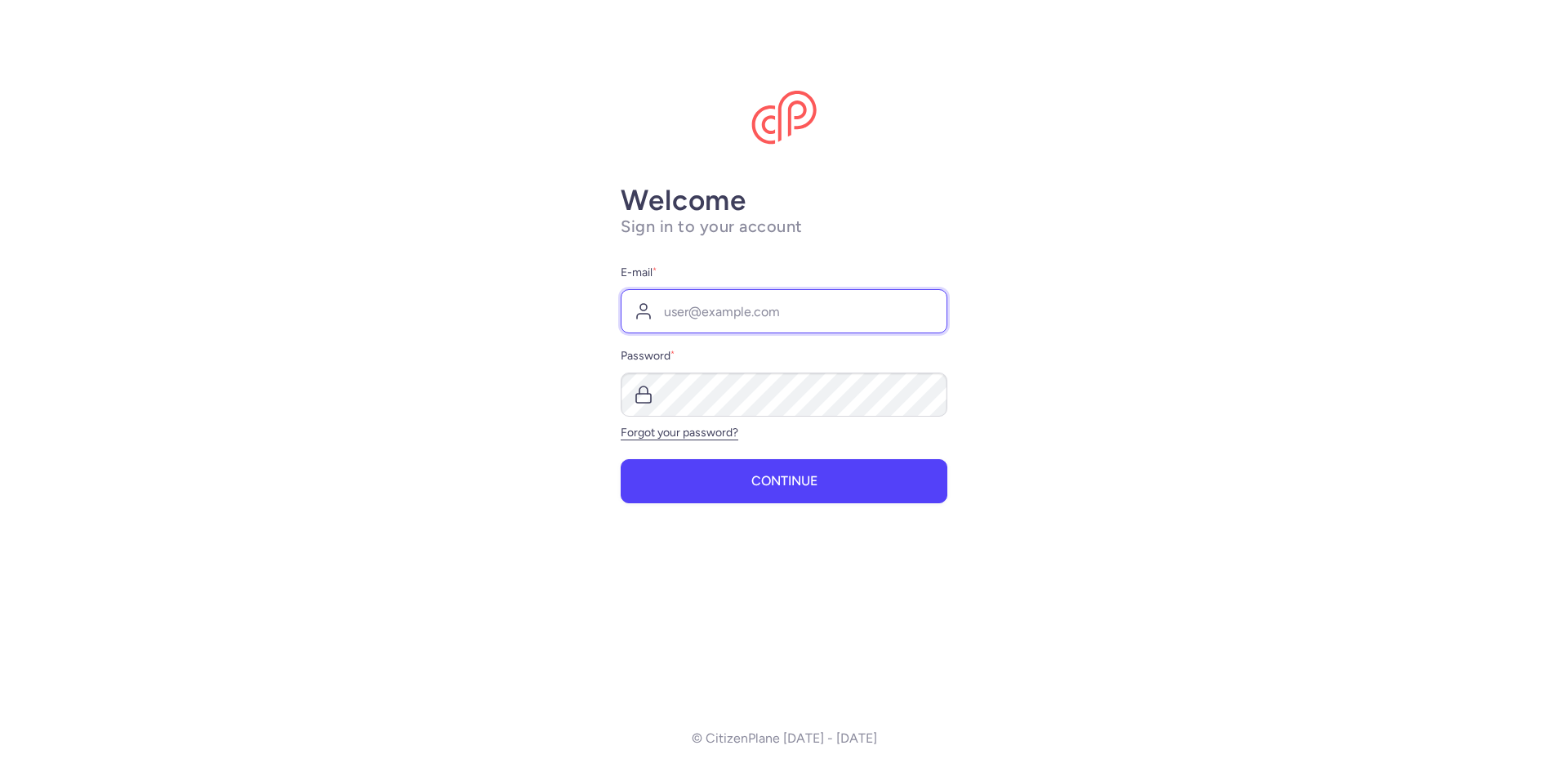 click on "E-mail  *" at bounding box center (784, 311) 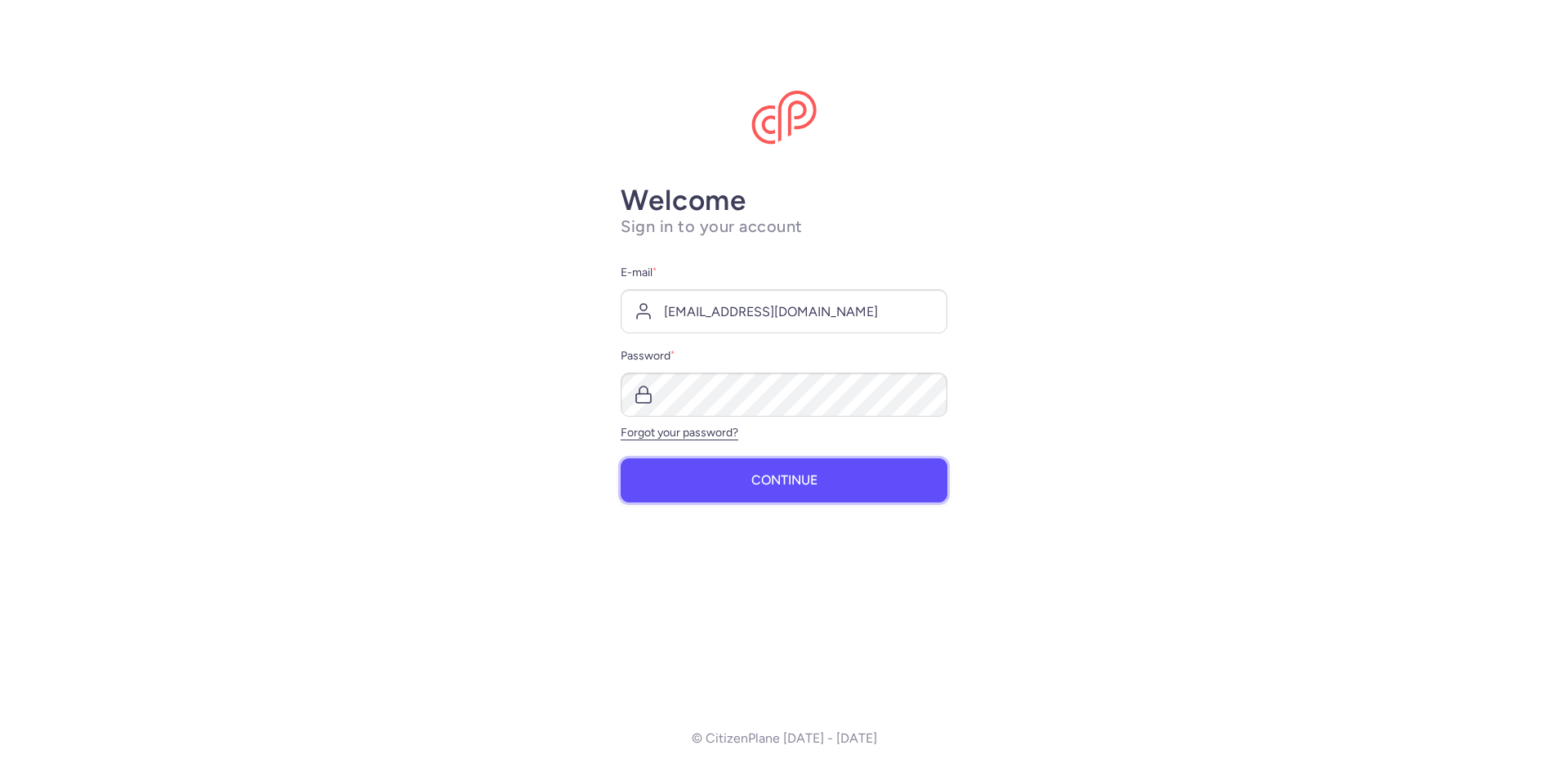 click on "Continue" at bounding box center [784, 480] 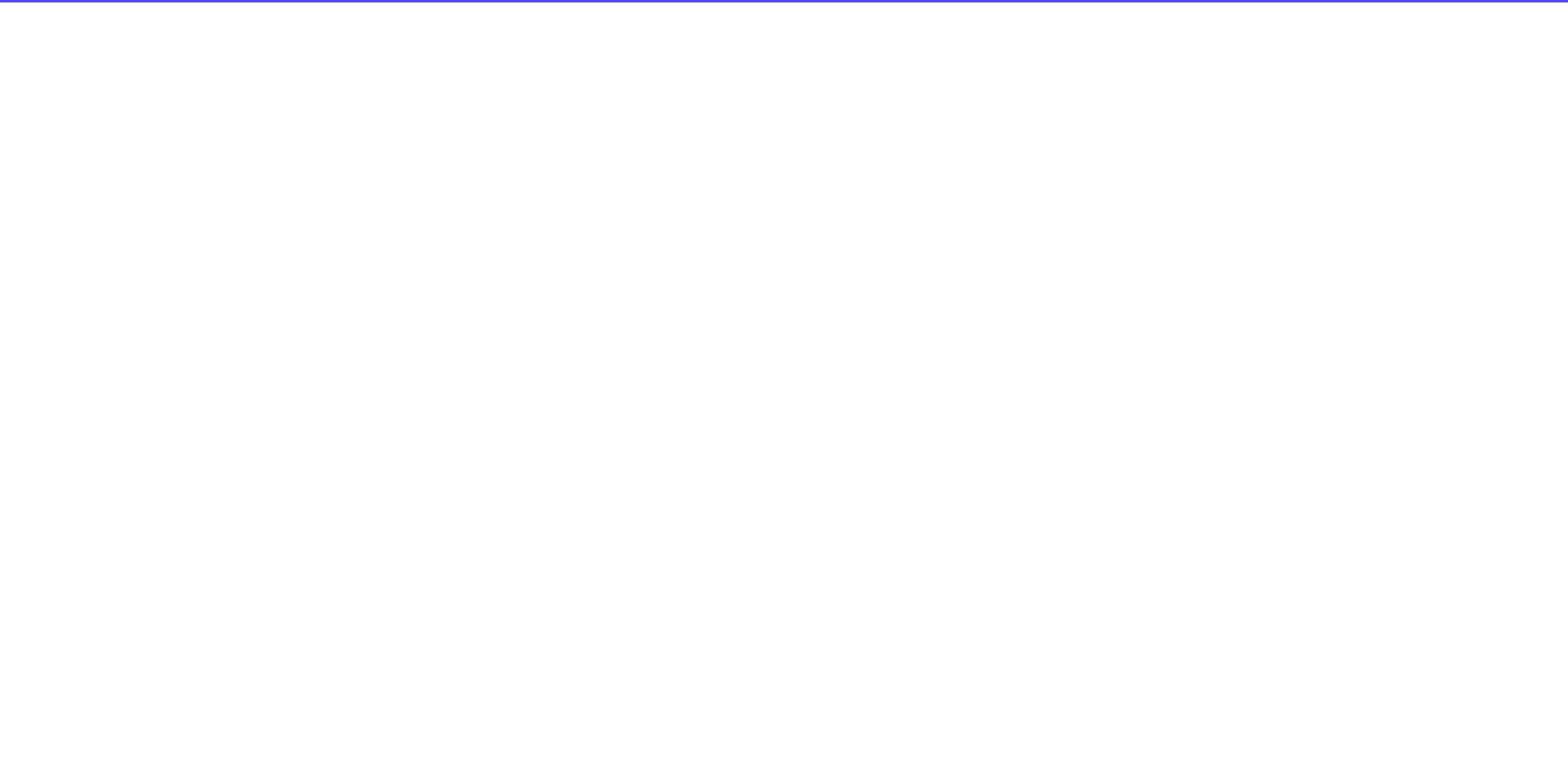 select on "days" 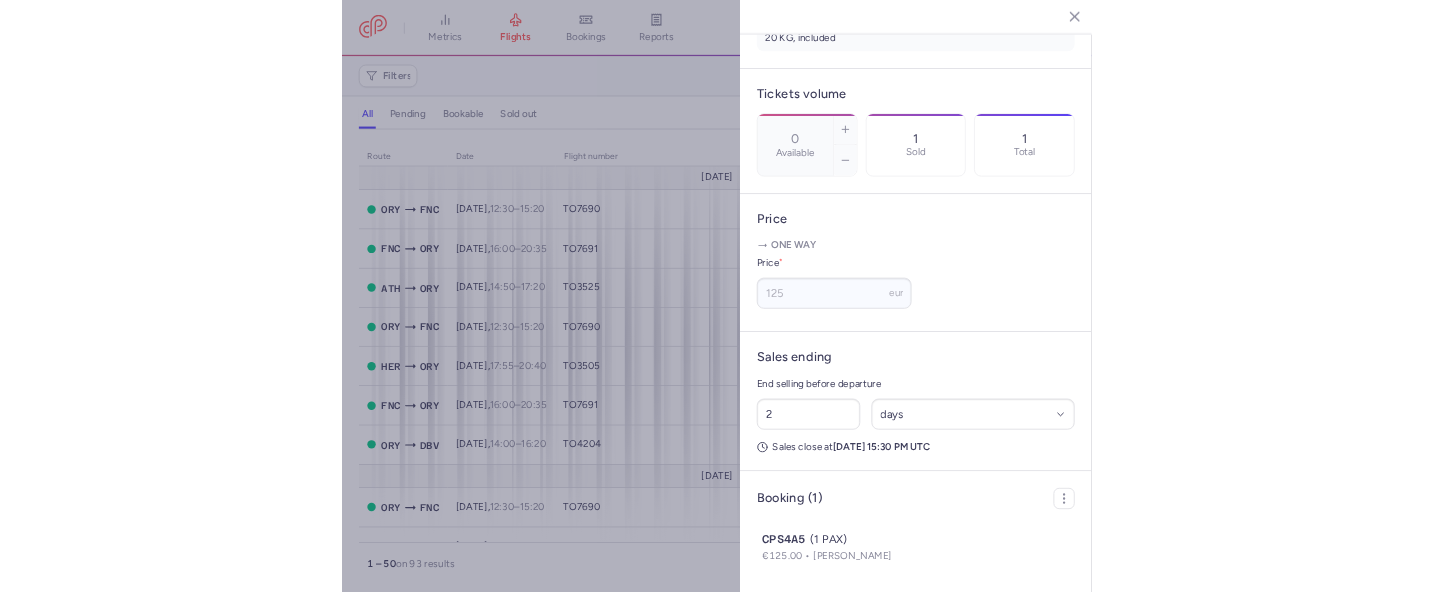 scroll, scrollTop: 0, scrollLeft: 0, axis: both 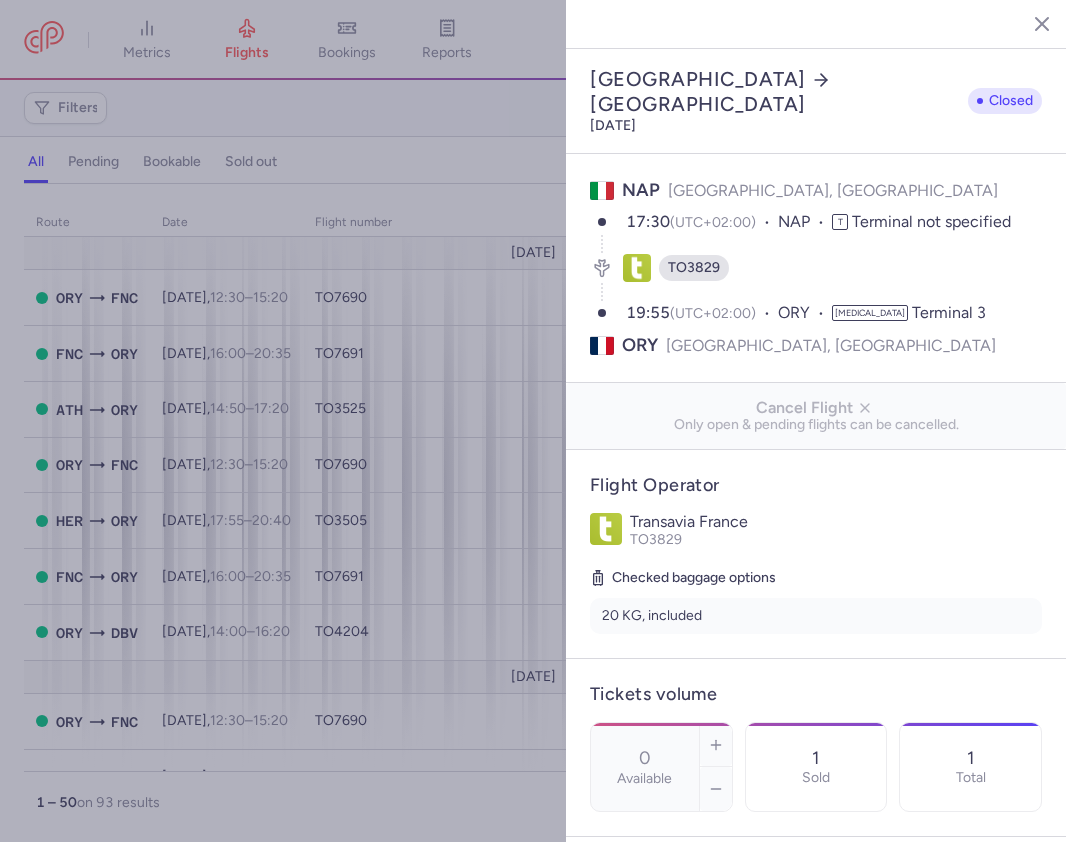 click at bounding box center (1027, 23) 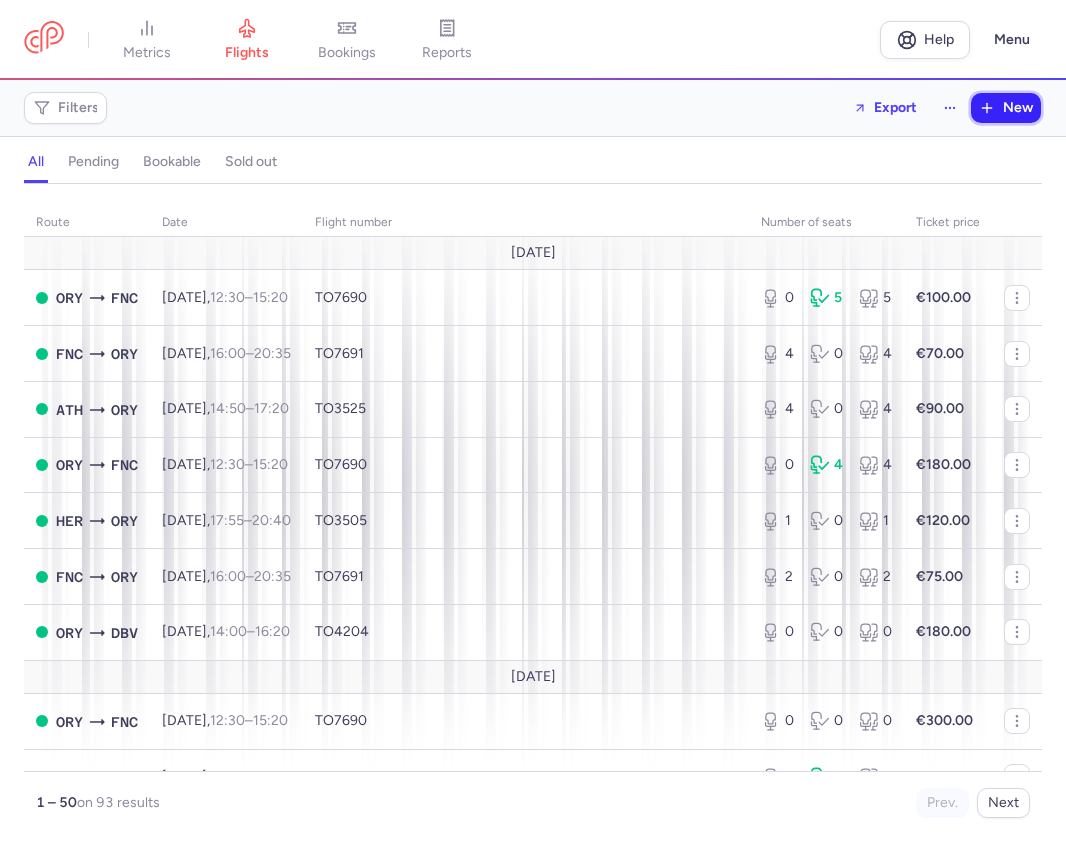 click on "New" at bounding box center (1018, 108) 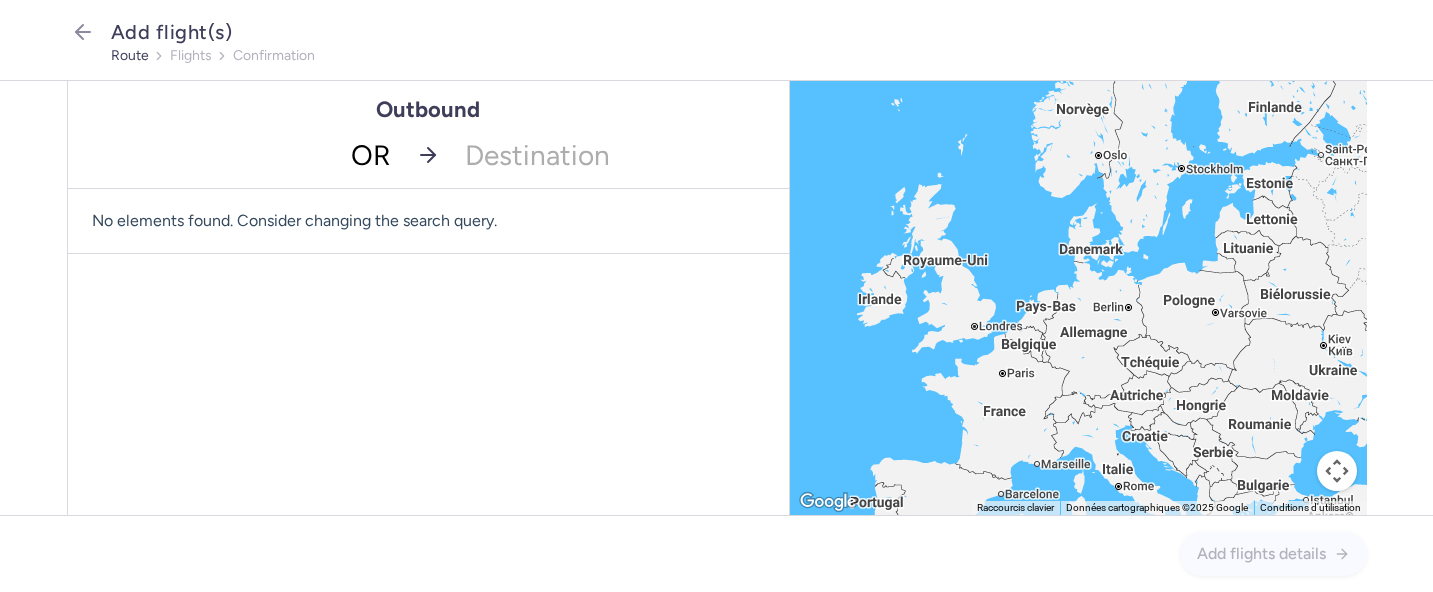 type on "ORY" 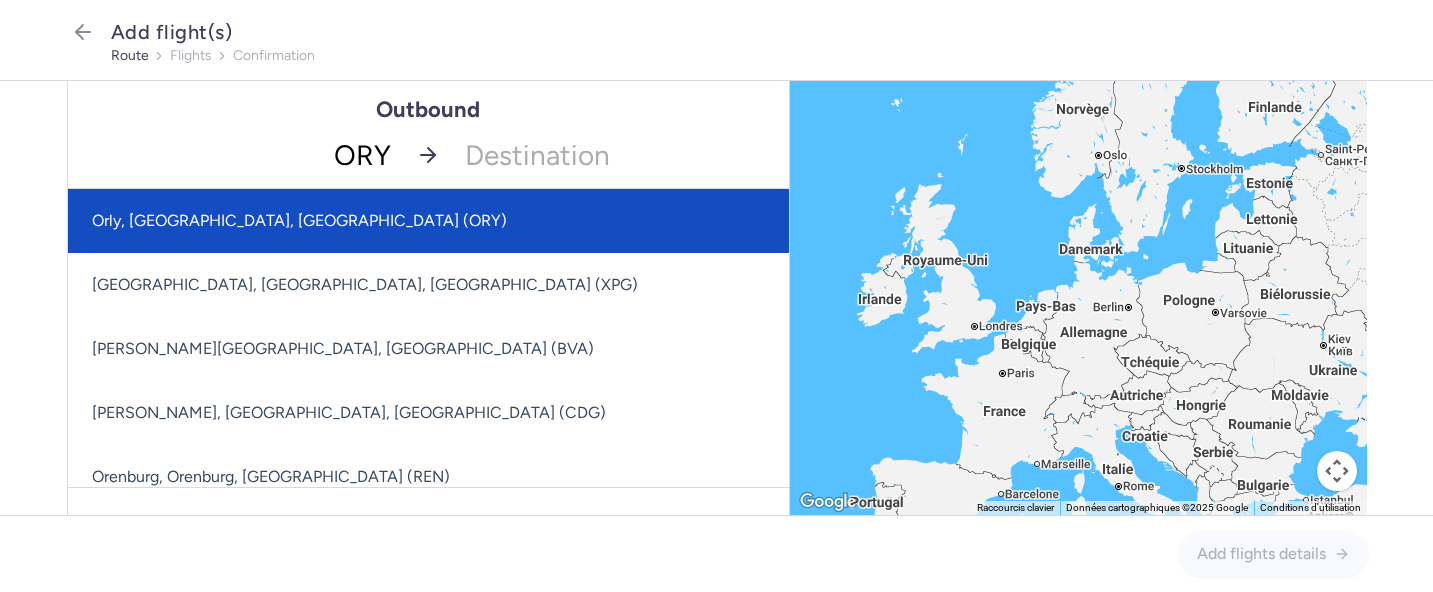 click on "Orly, [GEOGRAPHIC_DATA], [GEOGRAPHIC_DATA] (ORY)" at bounding box center (428, 221) 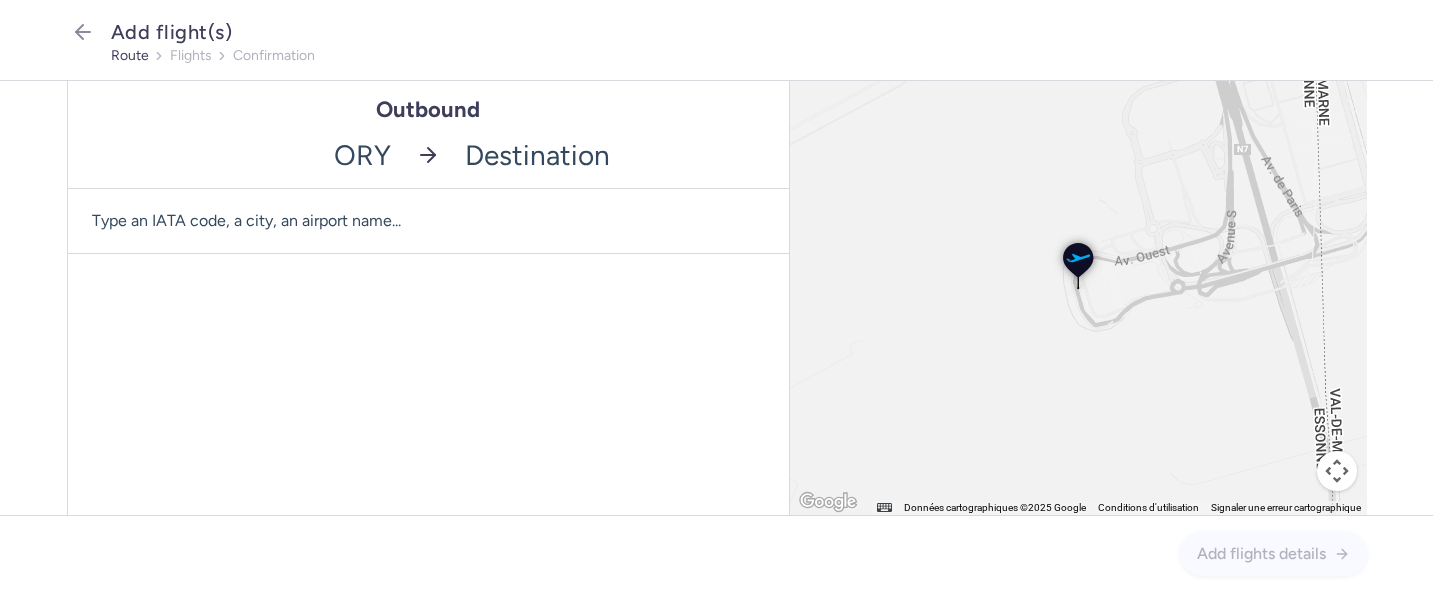 click 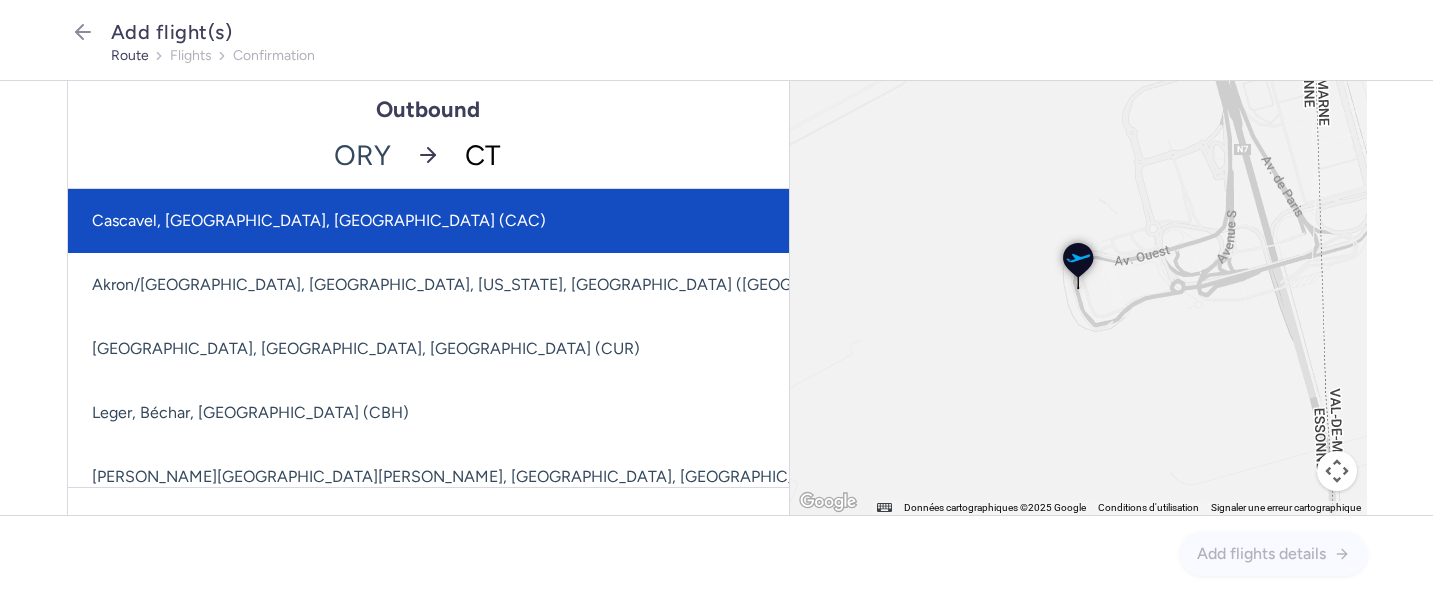 type on "CTA" 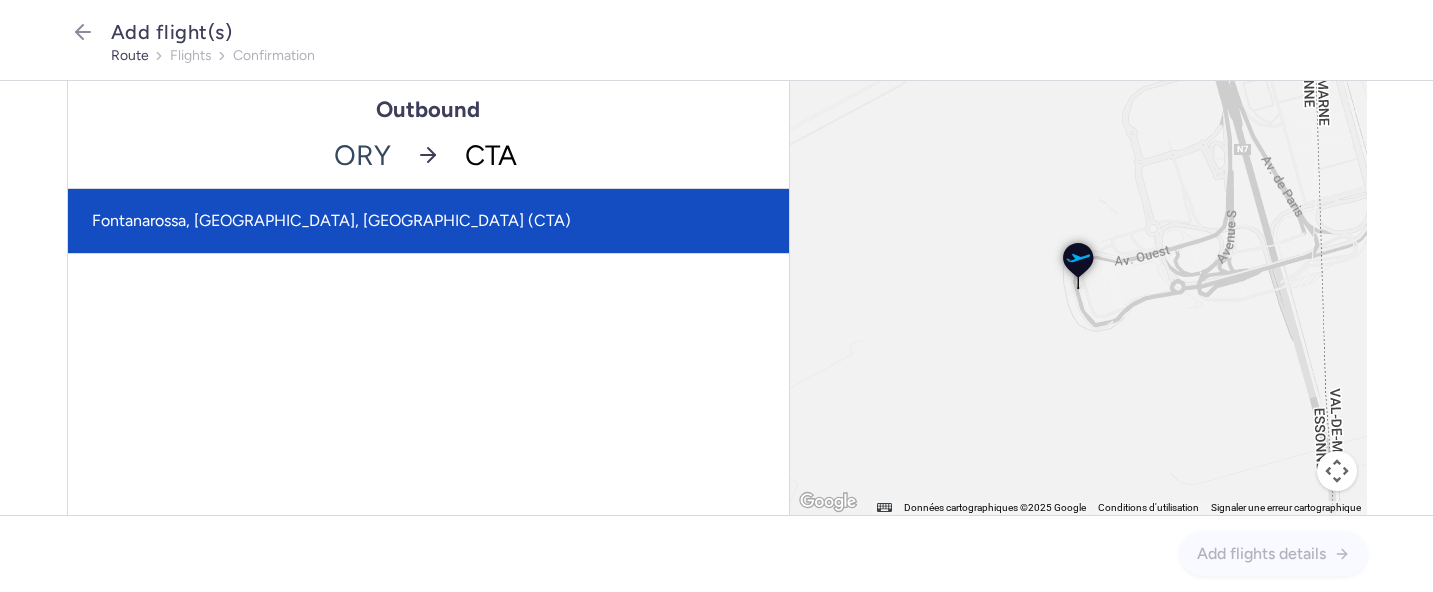 click on "Fontanarossa, [GEOGRAPHIC_DATA], [GEOGRAPHIC_DATA] (CTA)" at bounding box center (428, 221) 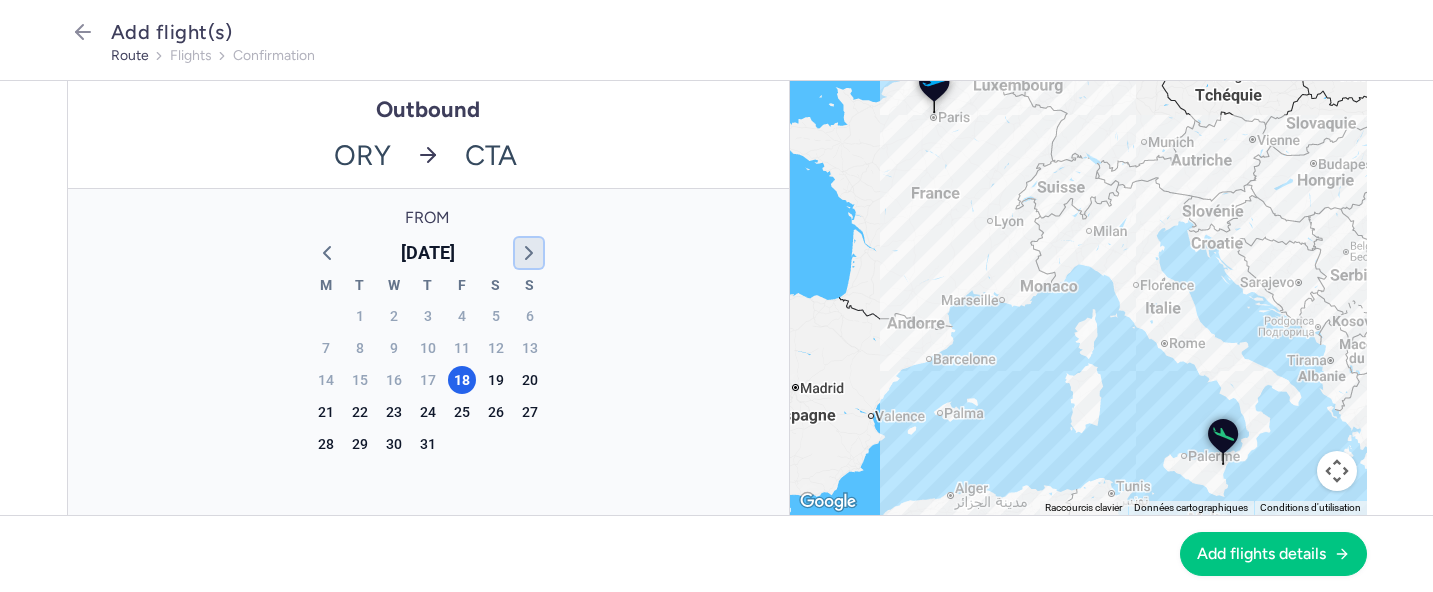 click 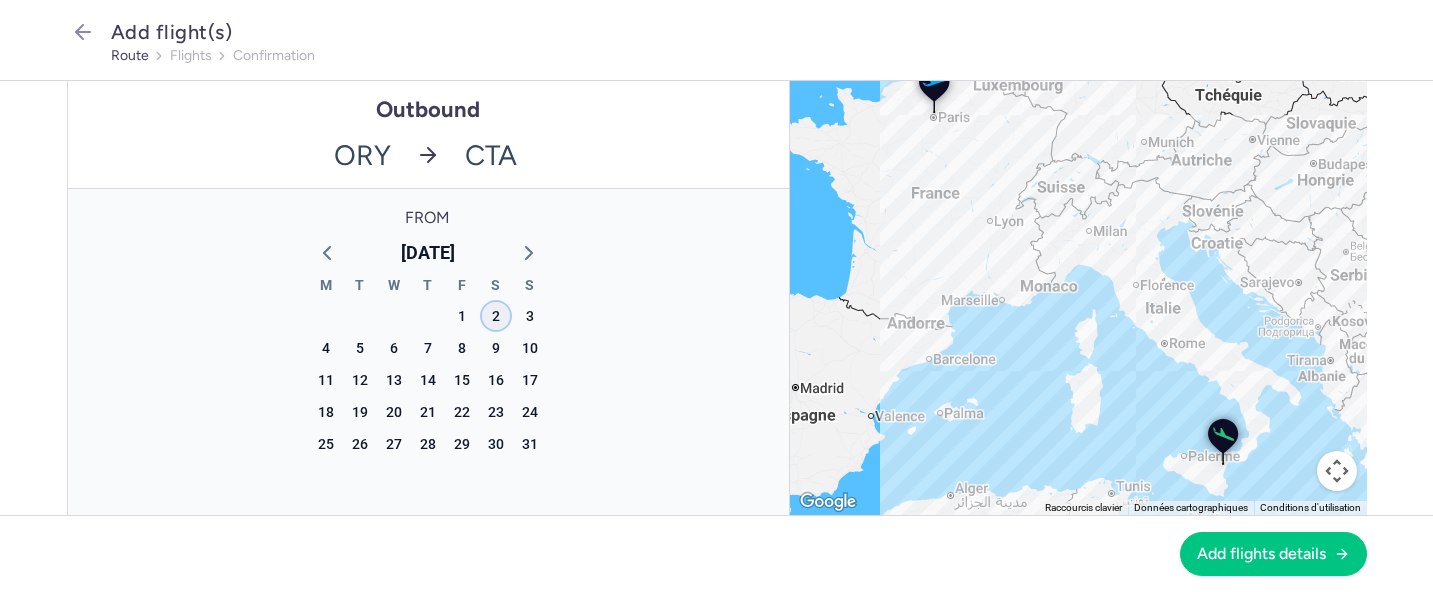 click on "2" 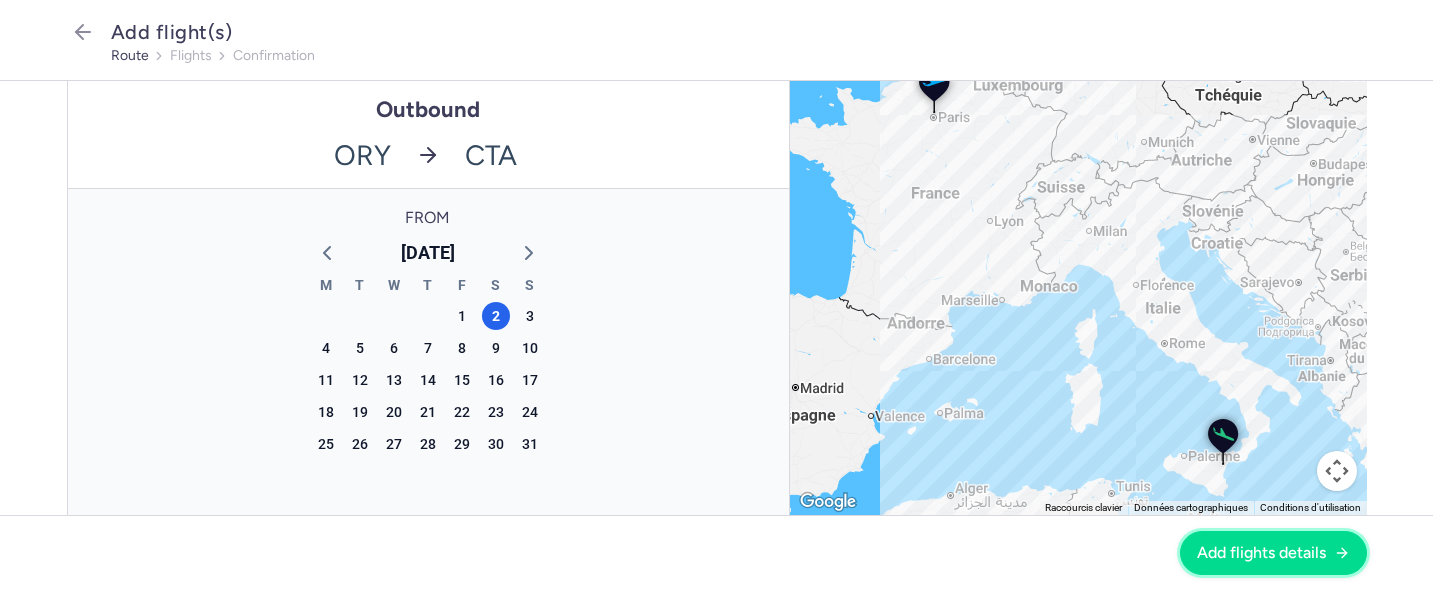 click on "Add flights details" at bounding box center [1261, 553] 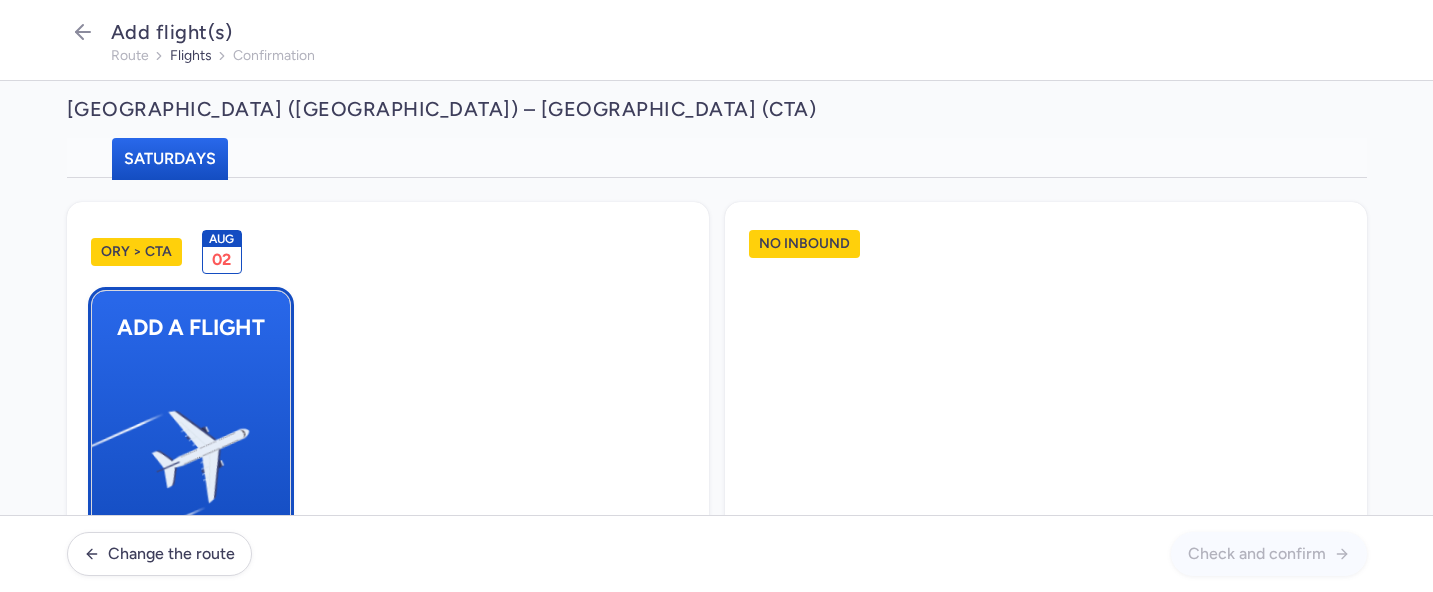 scroll, scrollTop: 73, scrollLeft: 0, axis: vertical 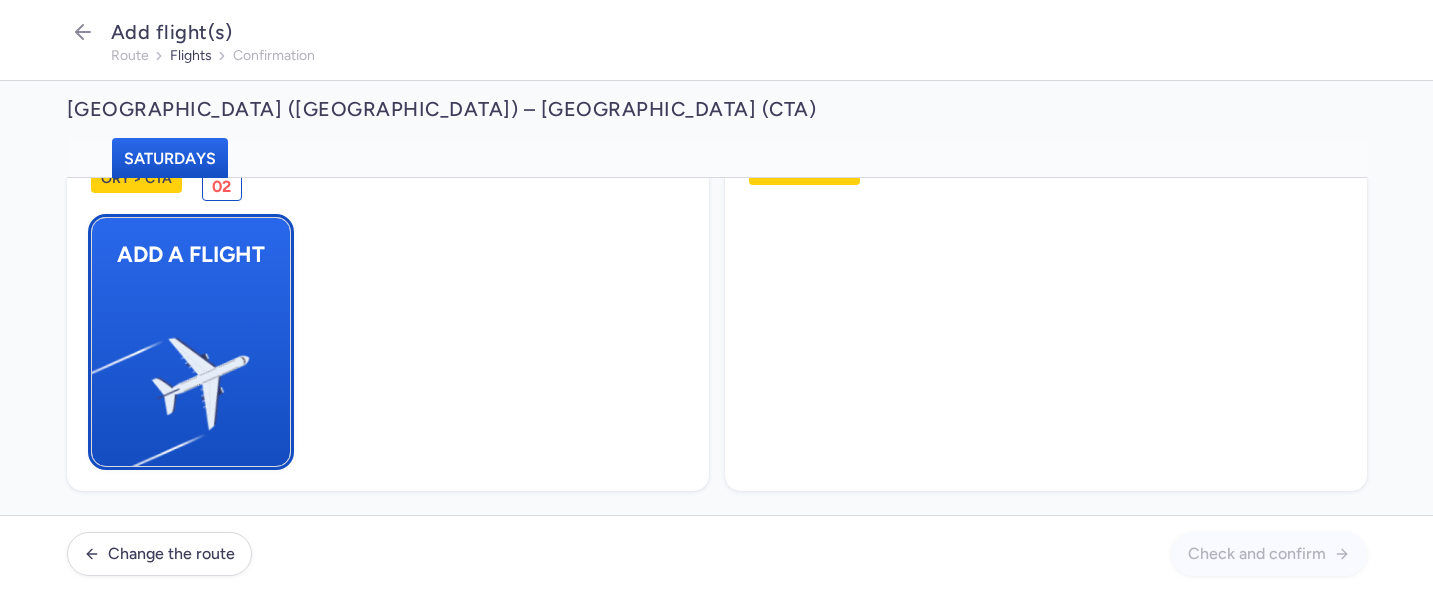 click at bounding box center [101, 375] 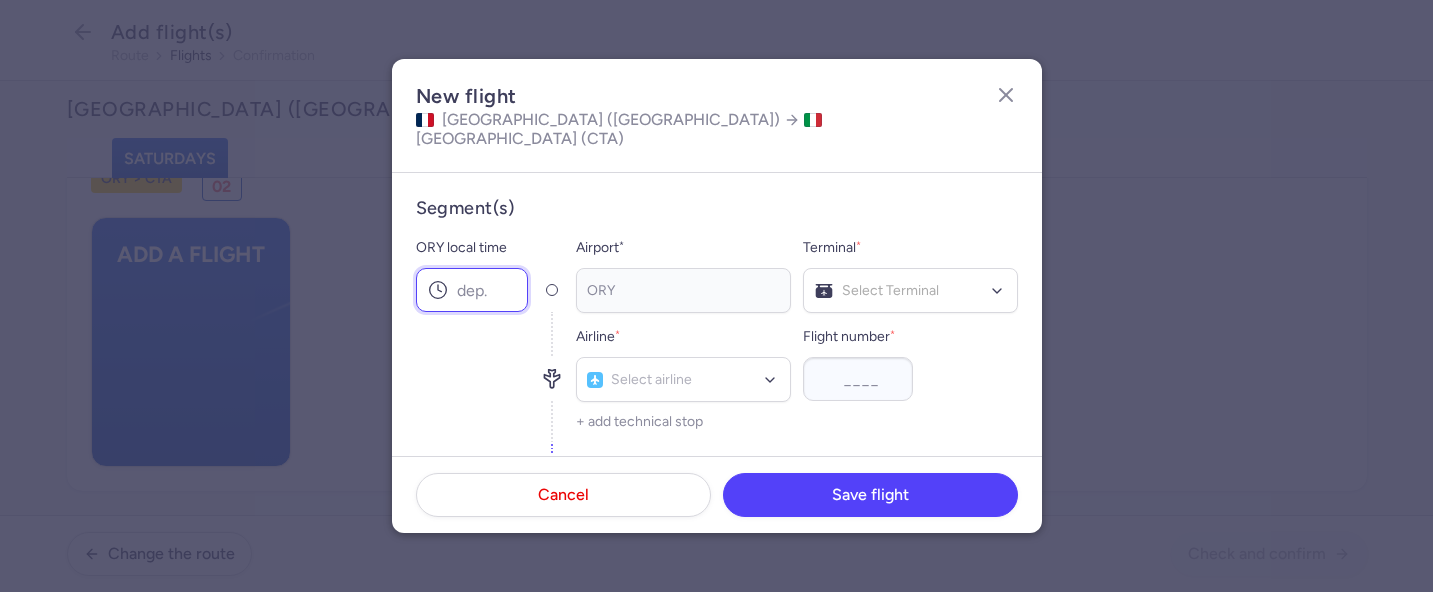 click on "ORY local time" at bounding box center (472, 290) 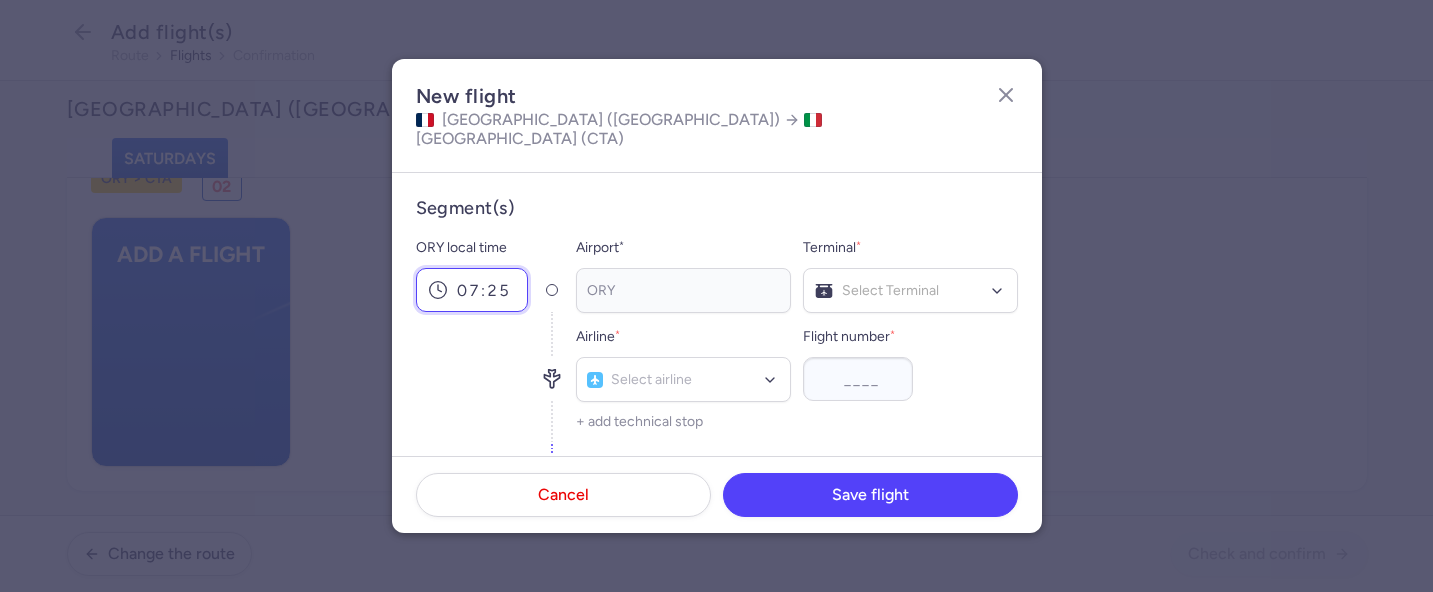 type on "07:25" 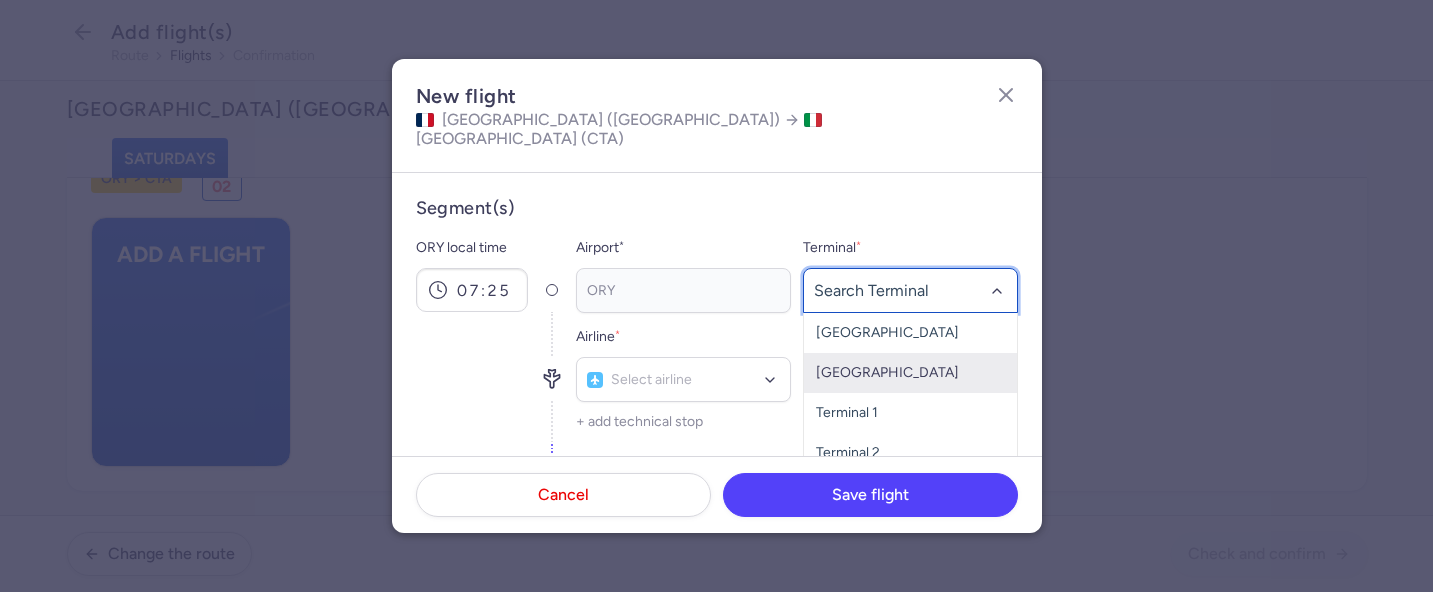 scroll, scrollTop: 100, scrollLeft: 0, axis: vertical 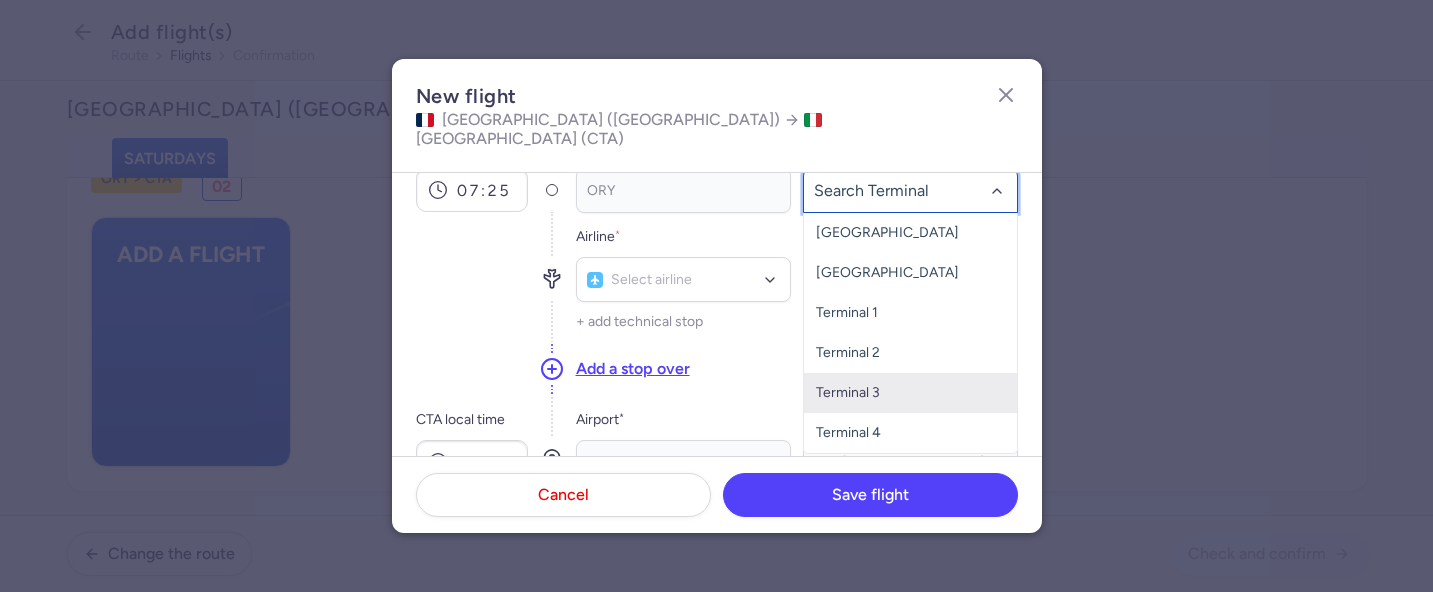 click on "Terminal 3" 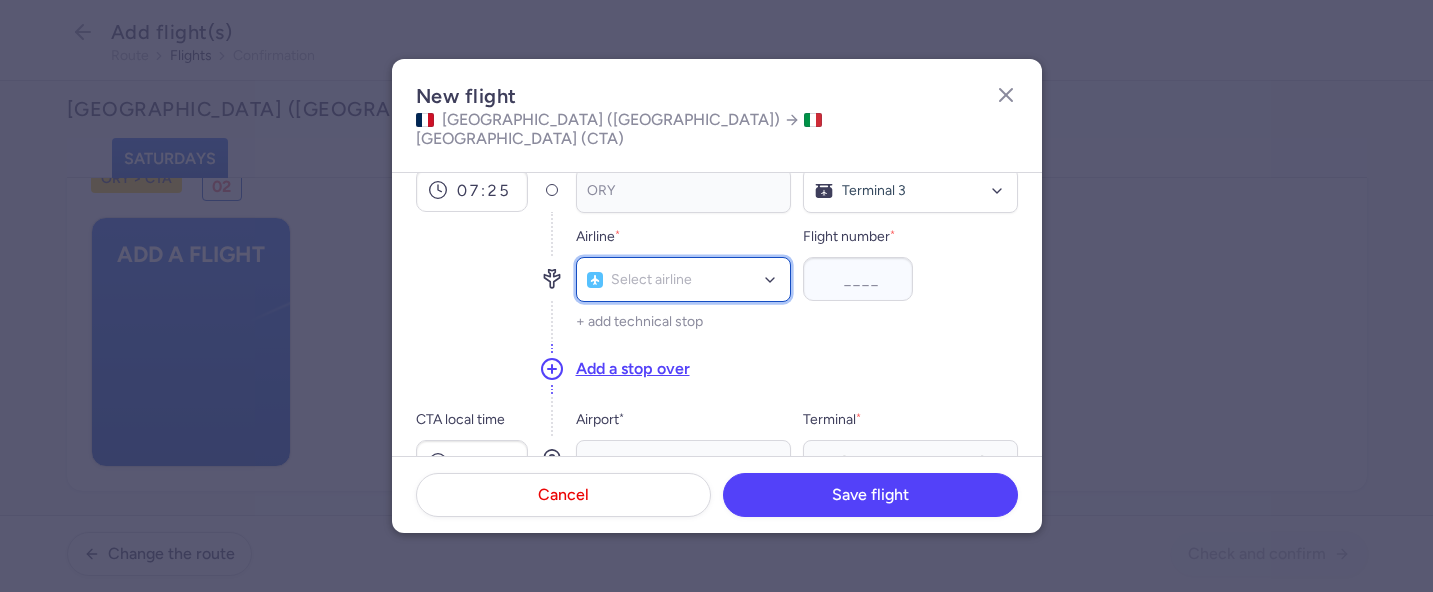 click on "Select airline" 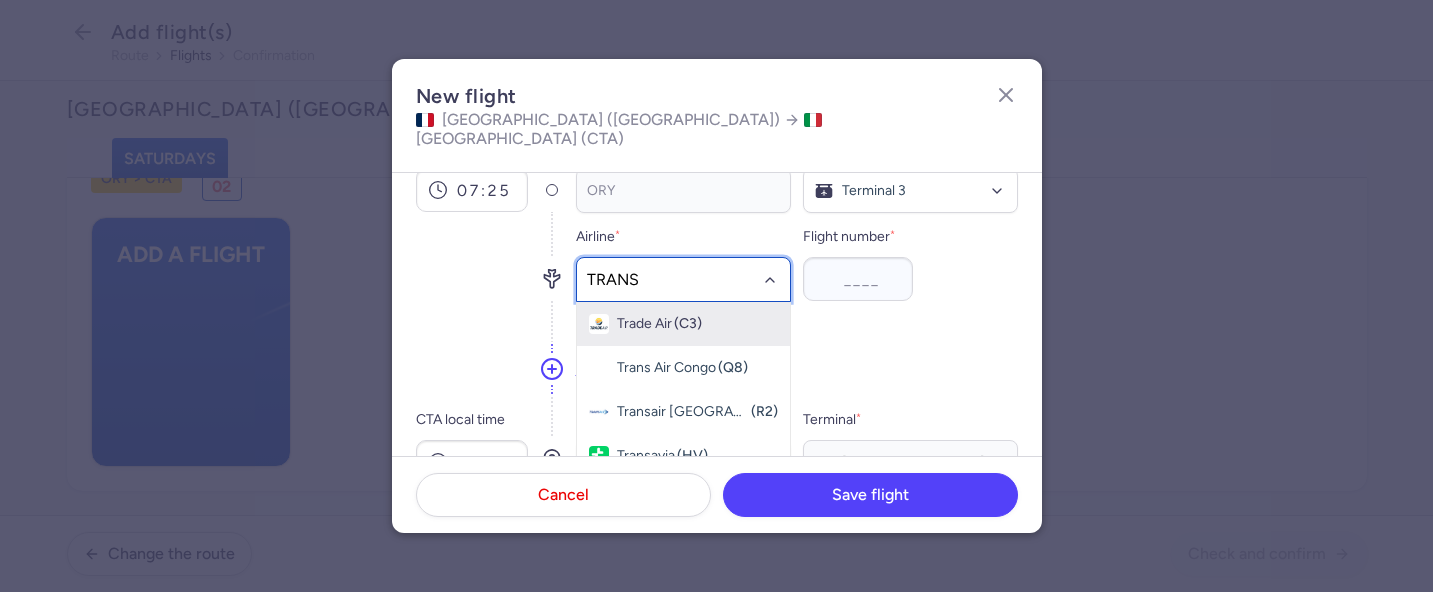 type on "TRANSA" 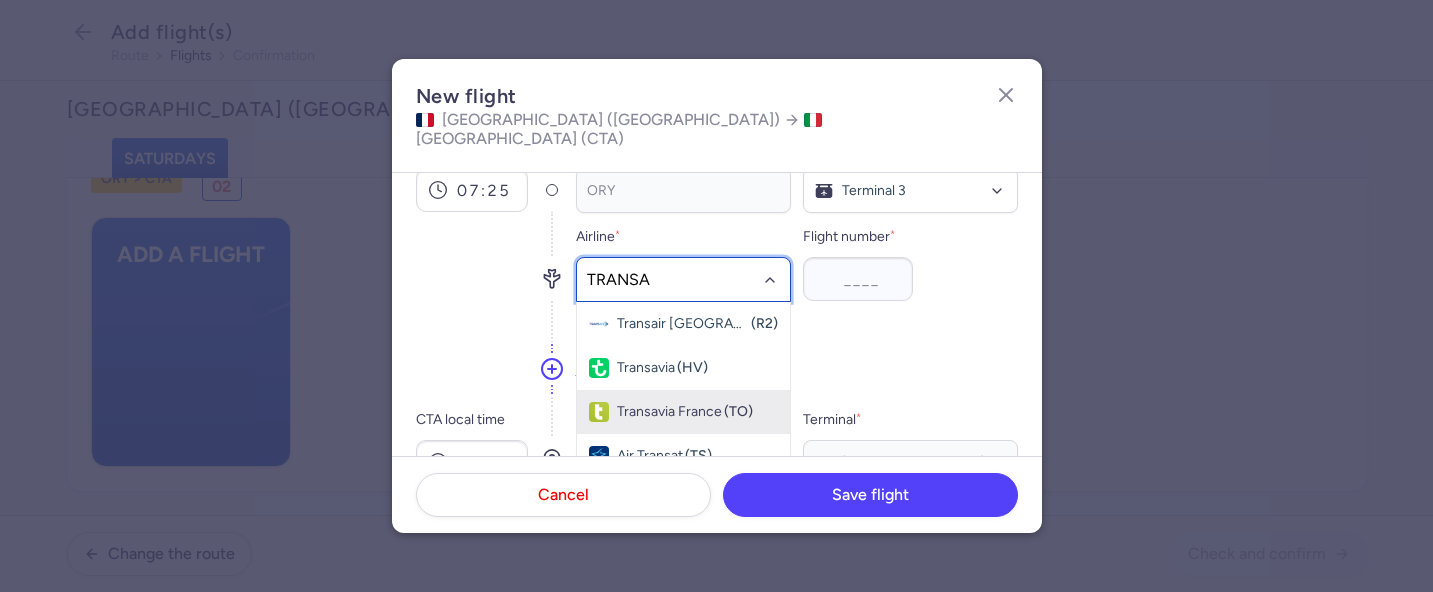 click on "Transavia France (TO)" at bounding box center [683, 412] 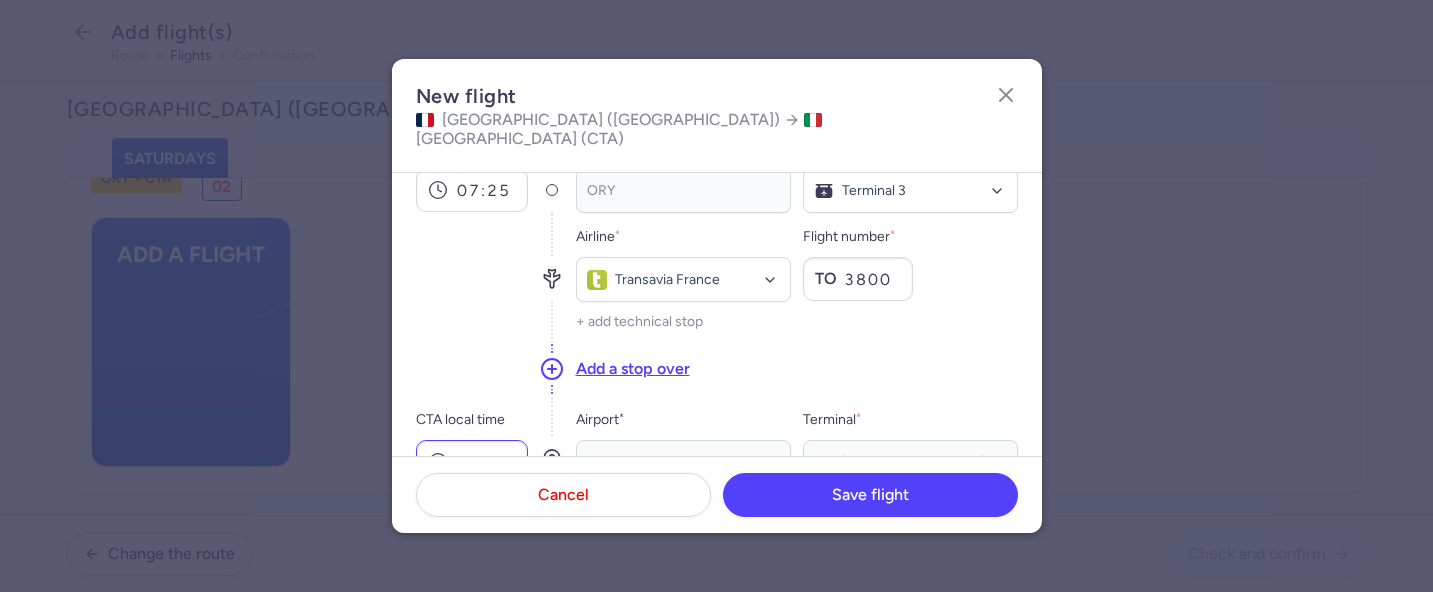 type on "3800" 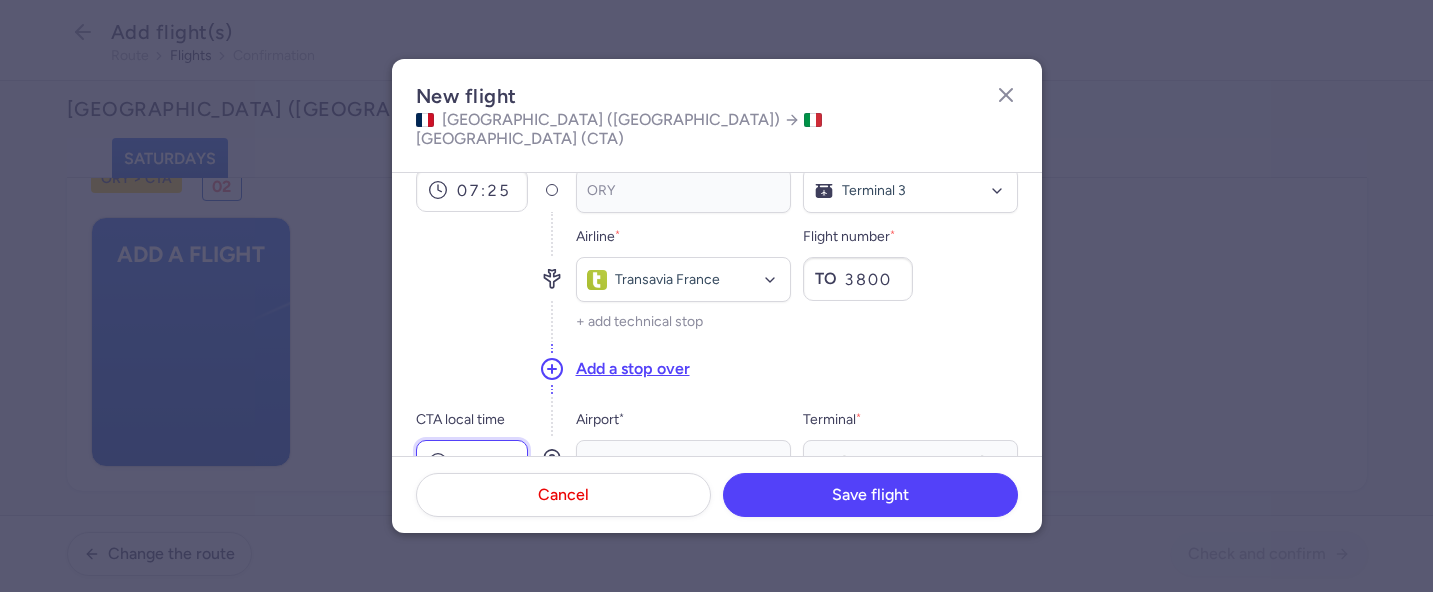 click on "CTA local time" at bounding box center [472, 462] 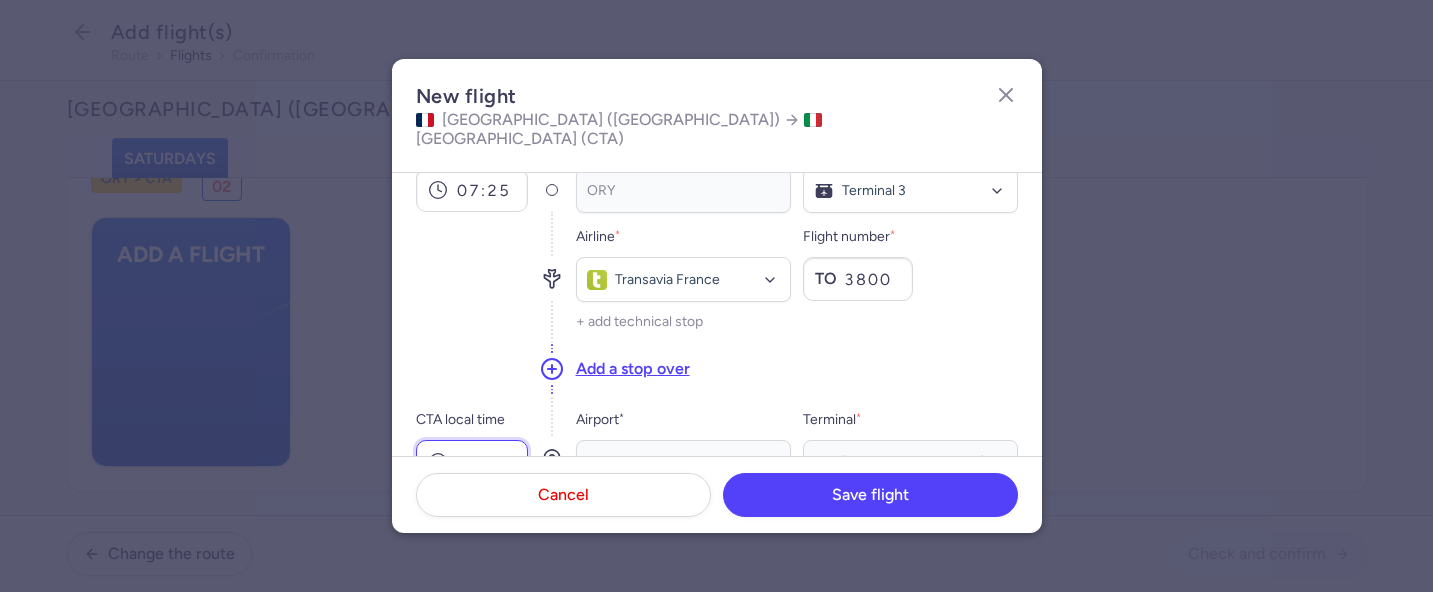 type on "10:00" 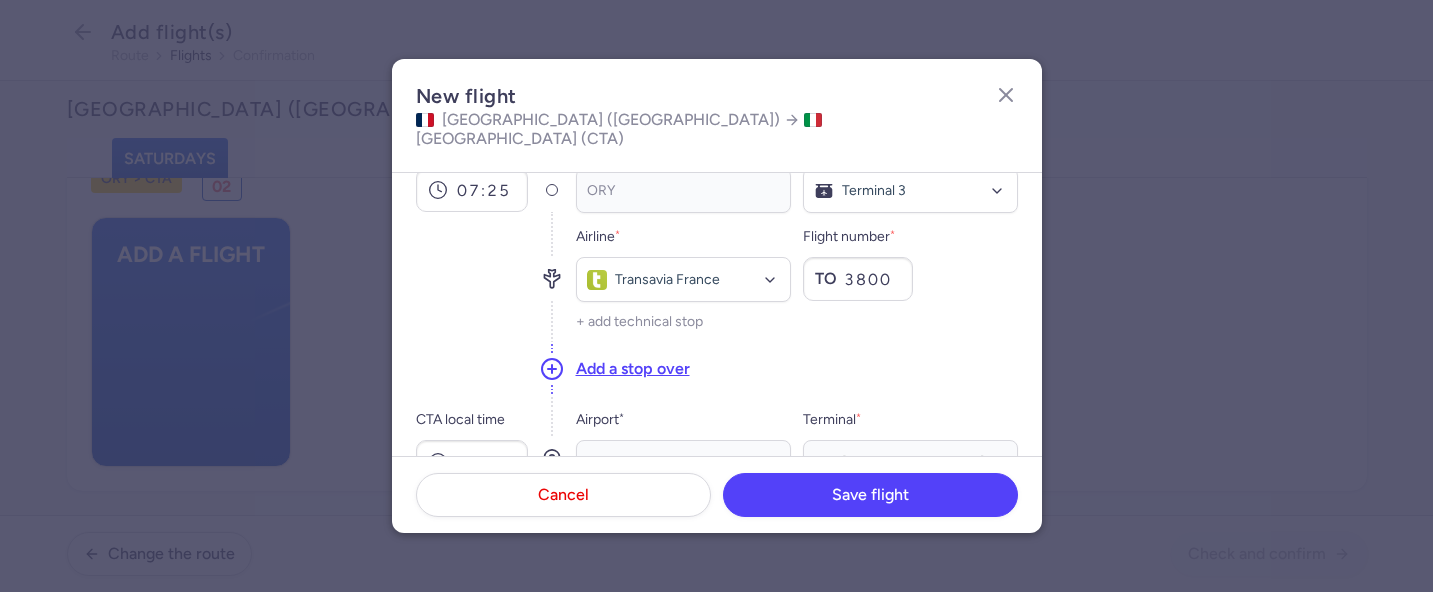click on "Add a stop over" 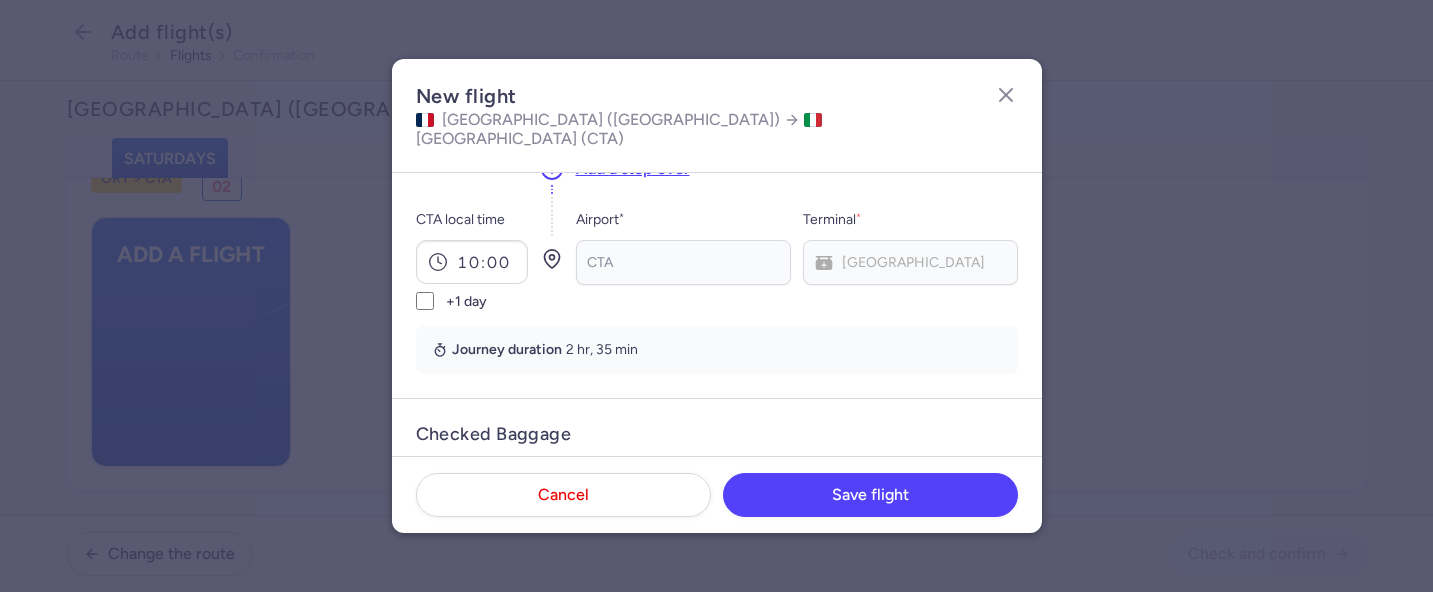 click on "Journey duration  2 hr, 35 min" at bounding box center [717, 350] 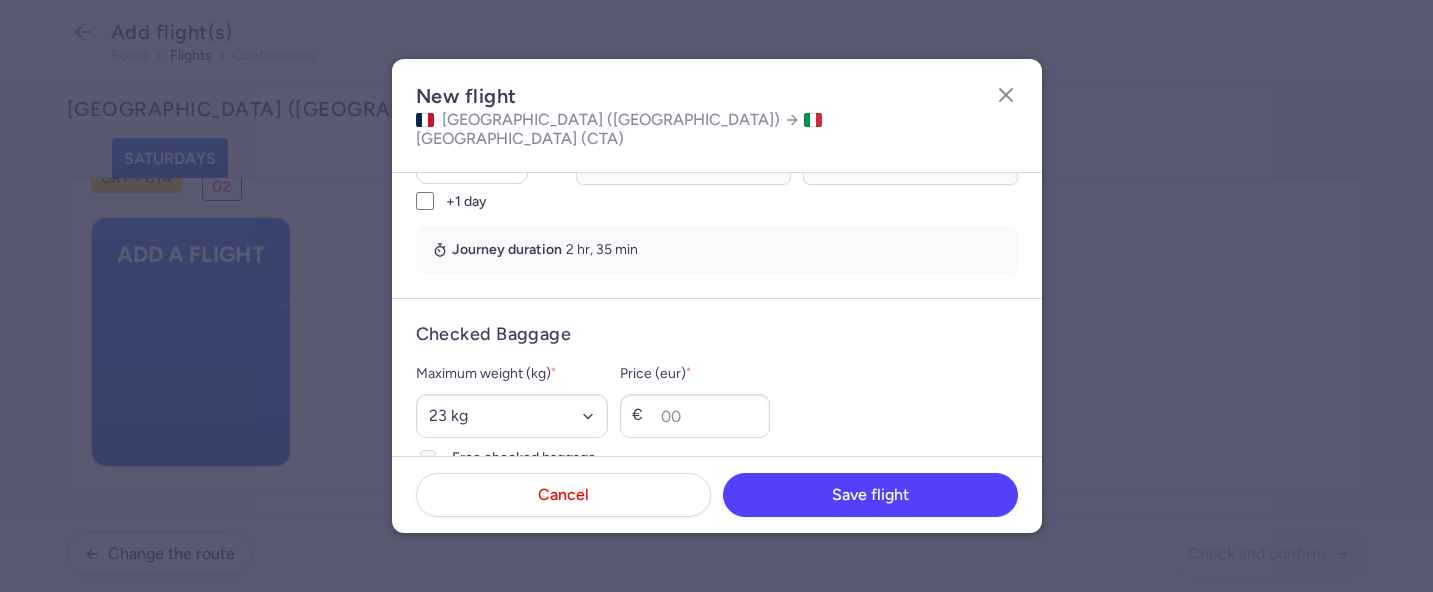 scroll, scrollTop: 500, scrollLeft: 0, axis: vertical 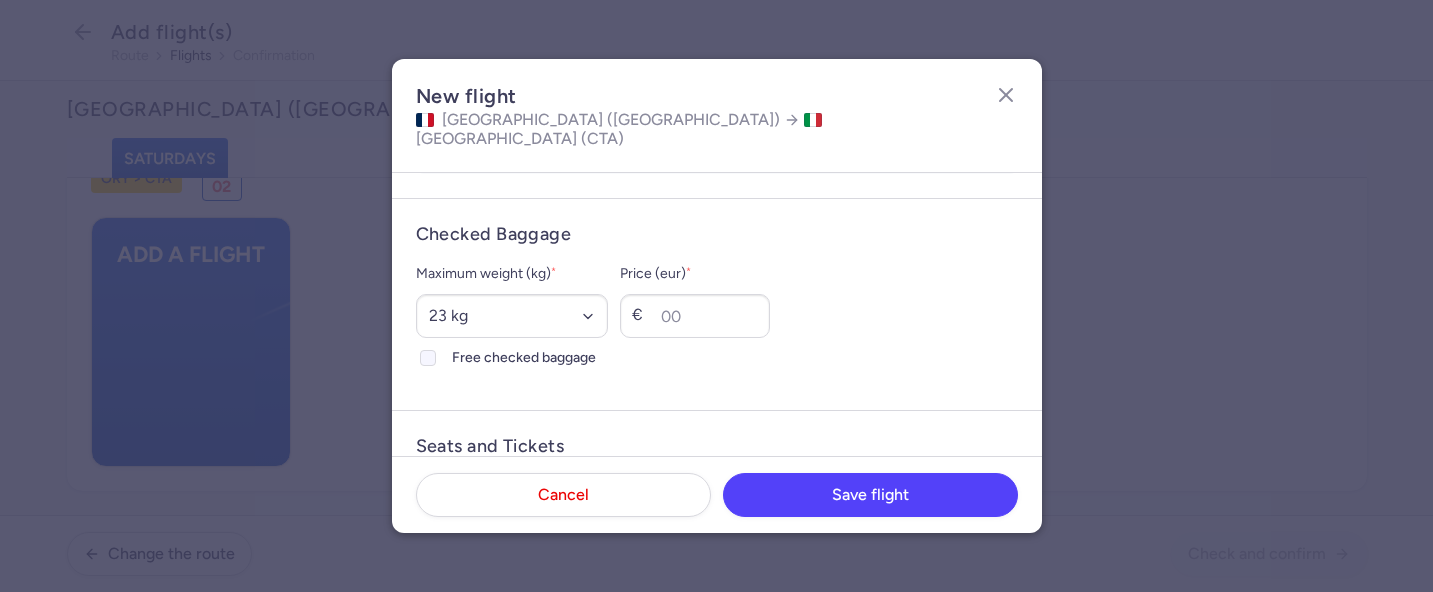 click 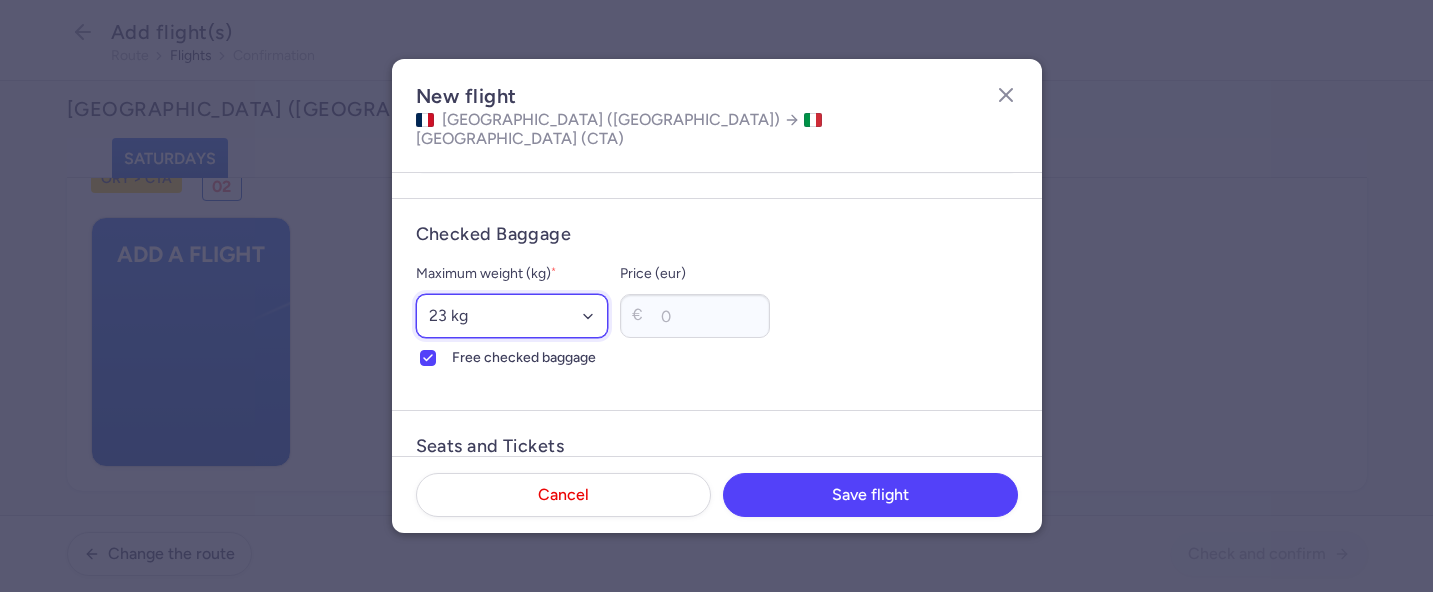 click on "Select an option 15 kg 16 kg 17 kg 18 kg 19 kg 20 kg 21 kg 22 kg 23 kg 24 kg 25 kg 26 kg 27 kg 28 kg 29 kg 30 kg 31 kg 32 kg 33 kg 34 kg 35 kg" at bounding box center (512, 316) 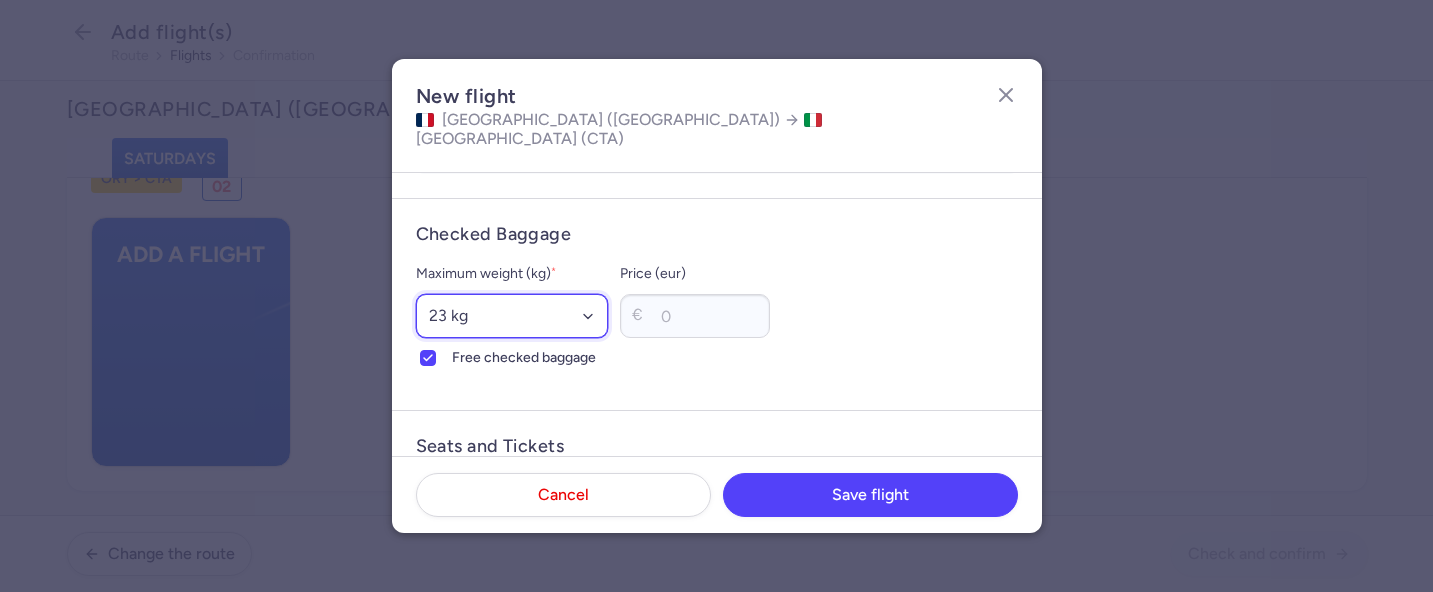 select on "20" 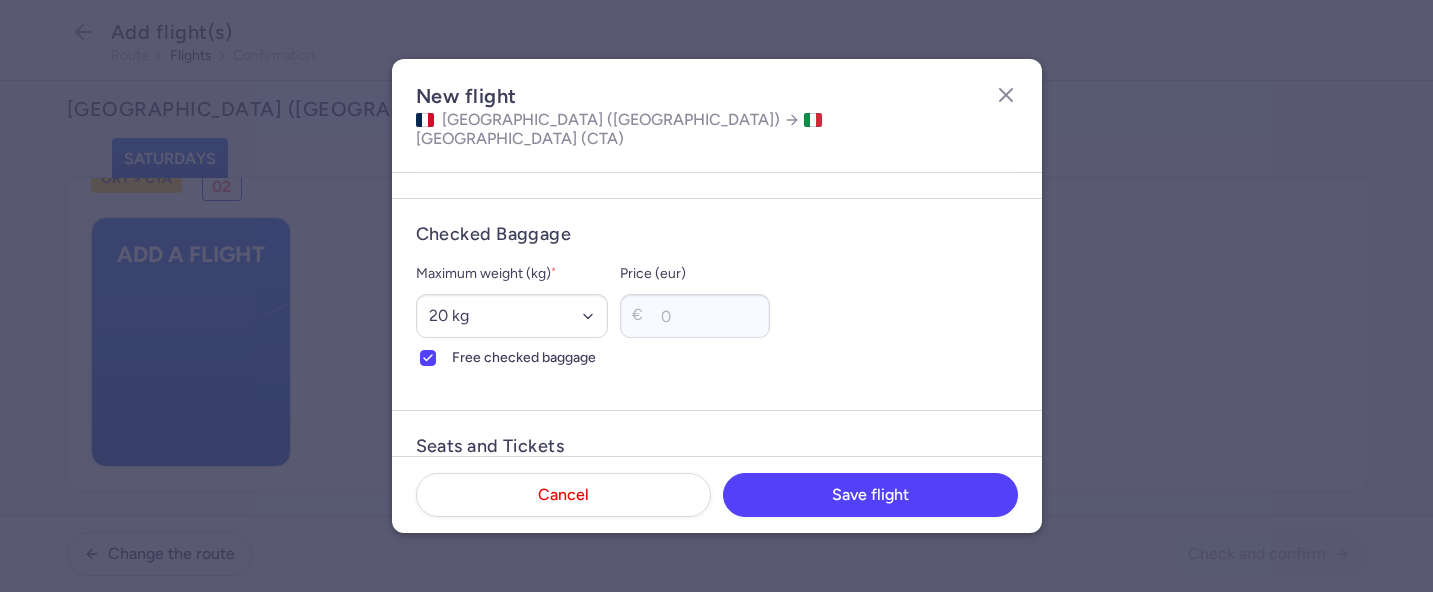 click on "Checked Baggage Maximum weight (kg)  * Select an option 15 kg 16 kg 17 kg 18 kg 19 kg 20 kg 21 kg 22 kg 23 kg 24 kg 25 kg 26 kg 27 kg 28 kg 29 kg 30 kg 31 kg 32 kg 33 kg 34 kg 35 kg Free checked baggage Price (eur)  € 0" at bounding box center (717, 304) 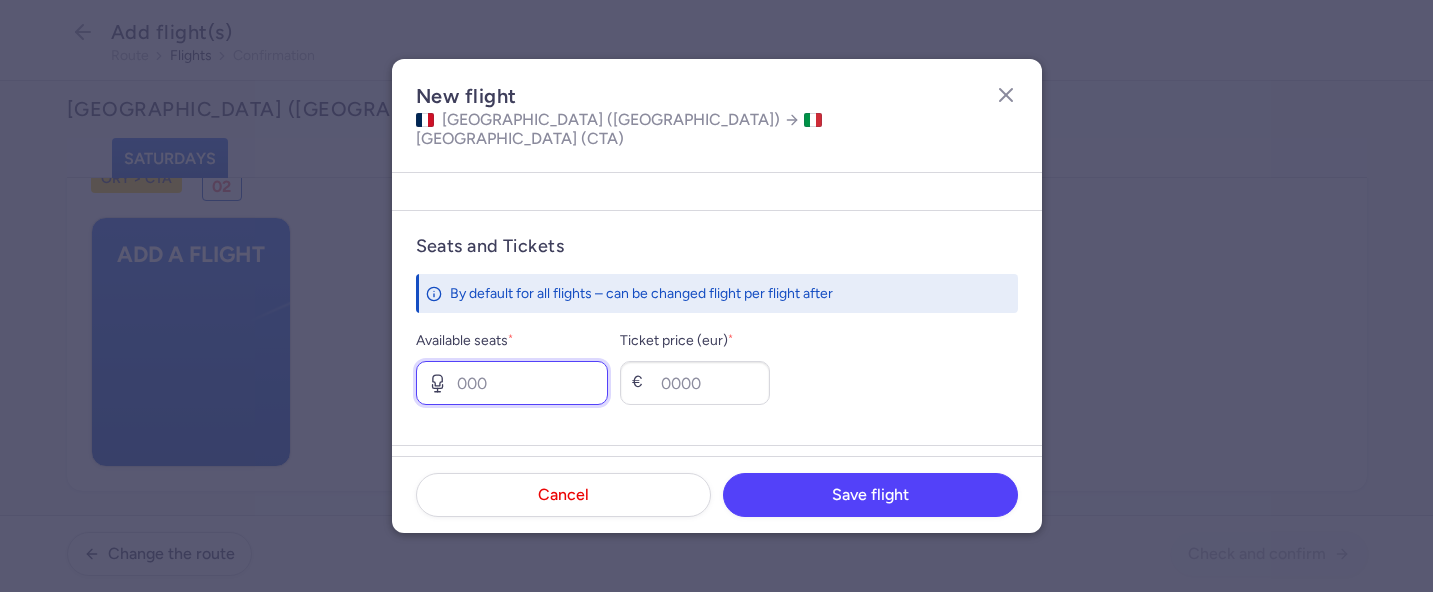 click on "Available seats  *" at bounding box center (512, 383) 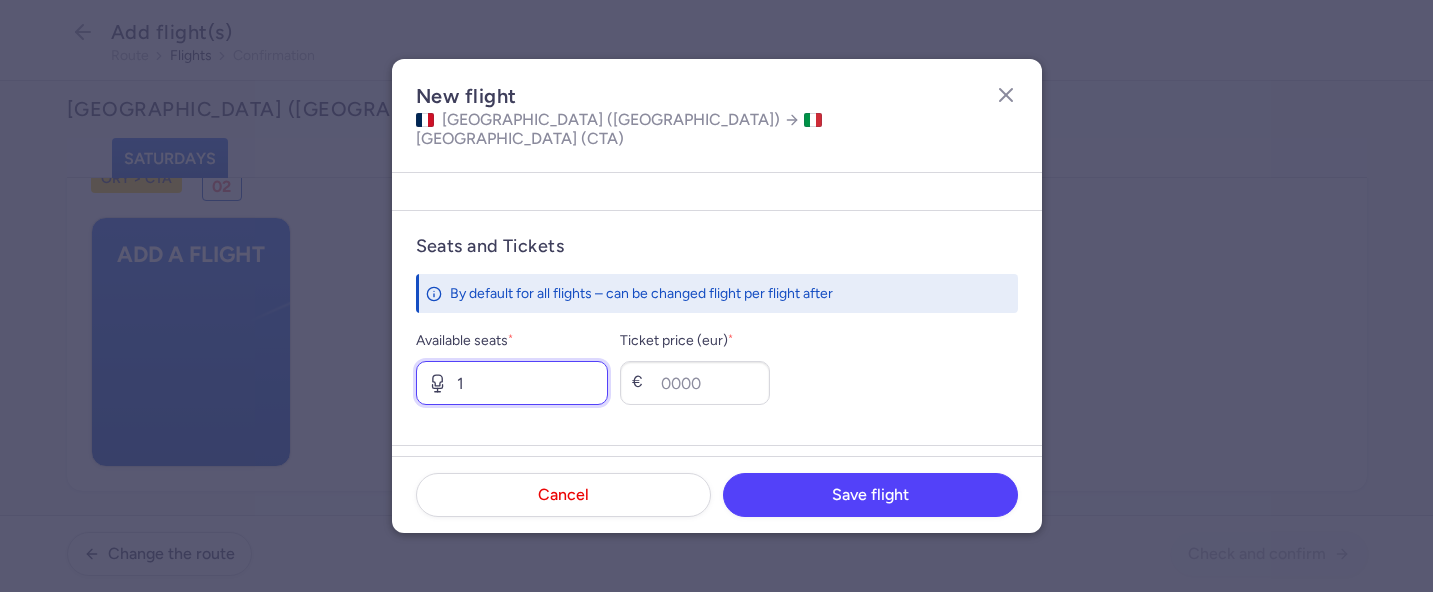 type on "1" 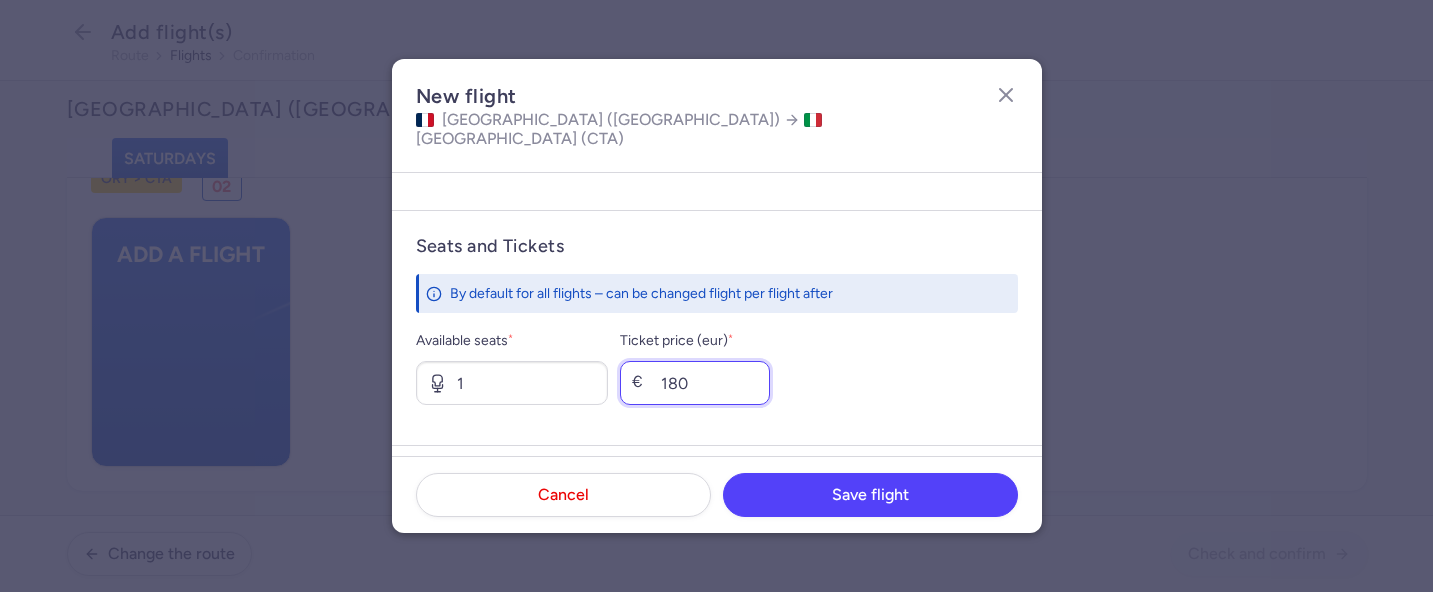 scroll, scrollTop: 898, scrollLeft: 0, axis: vertical 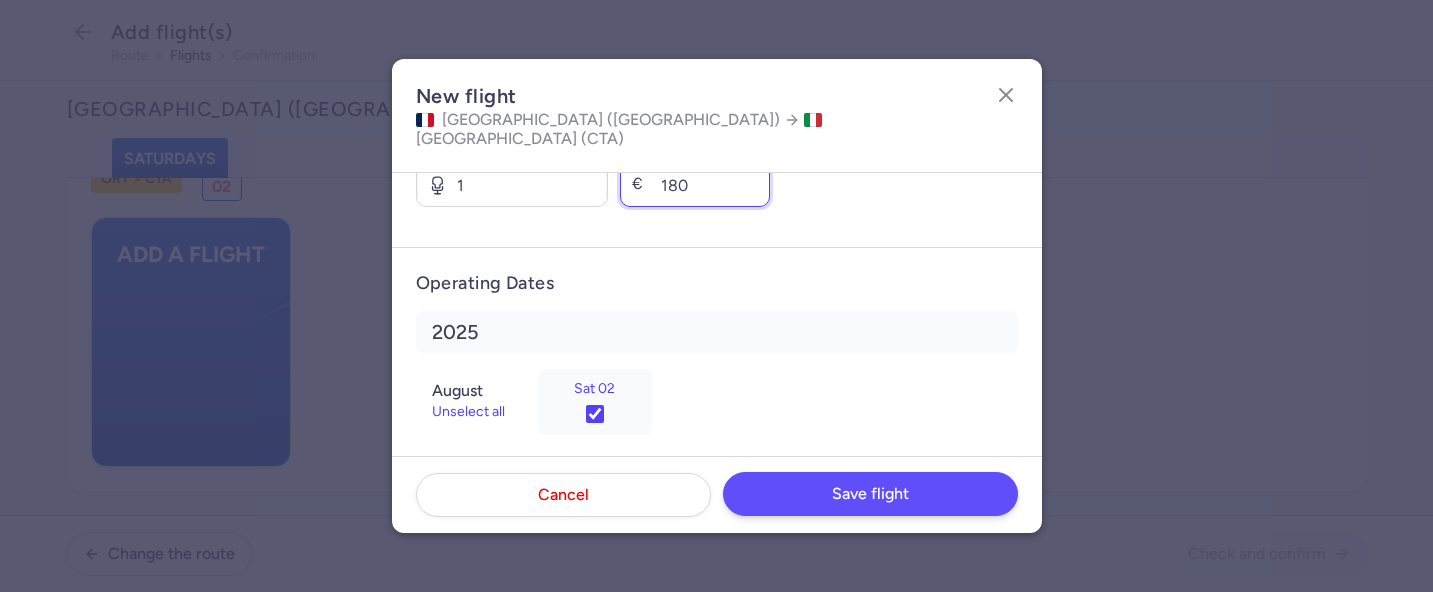 type on "180" 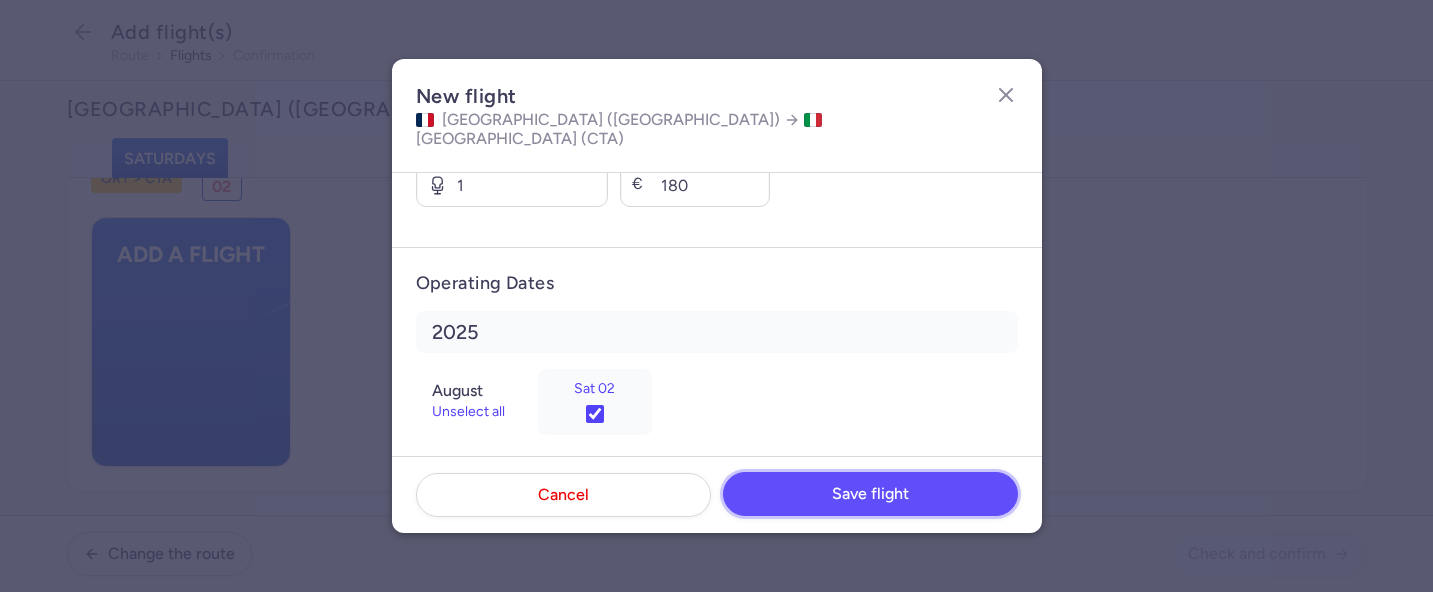 click on "Save flight" at bounding box center (870, 494) 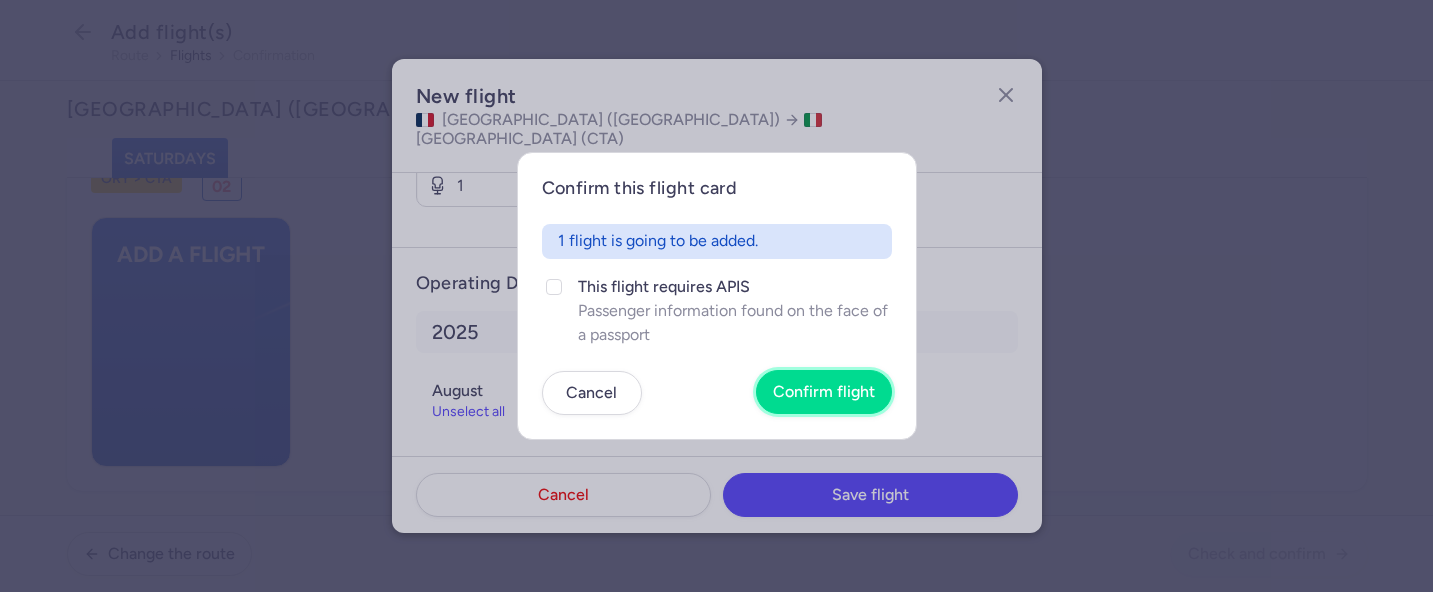 click on "Confirm flight" at bounding box center (824, 392) 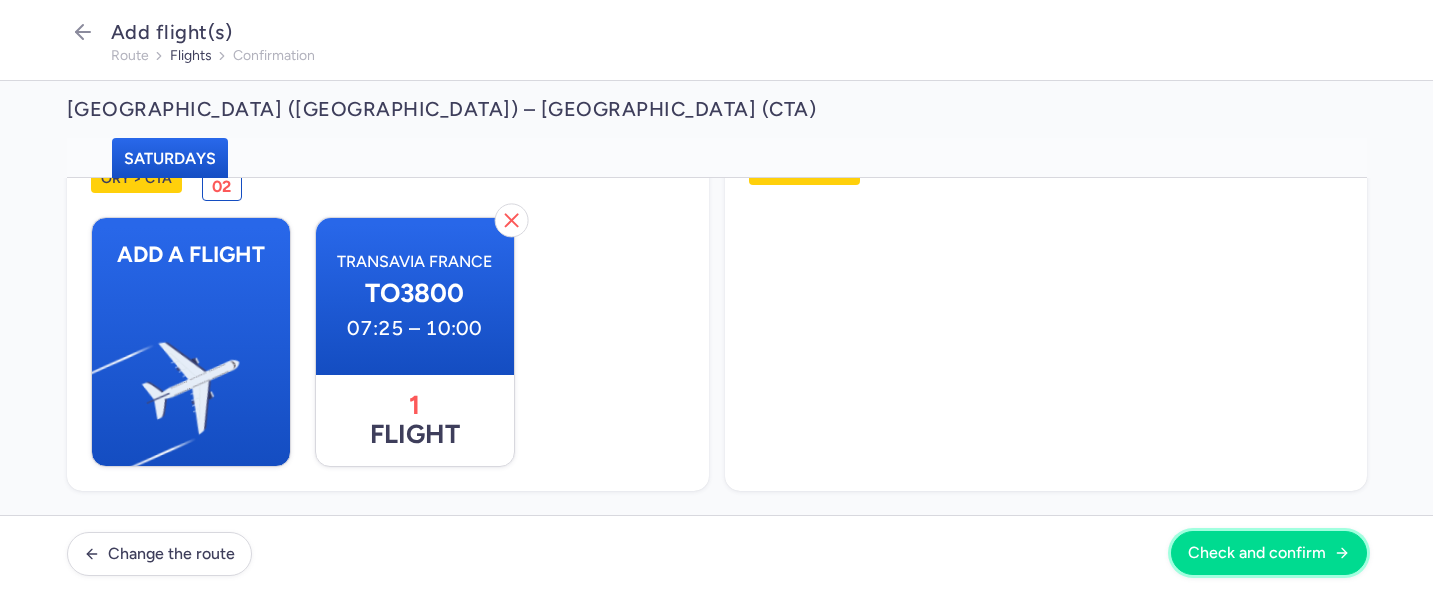 click on "Check and confirm" at bounding box center [1269, 553] 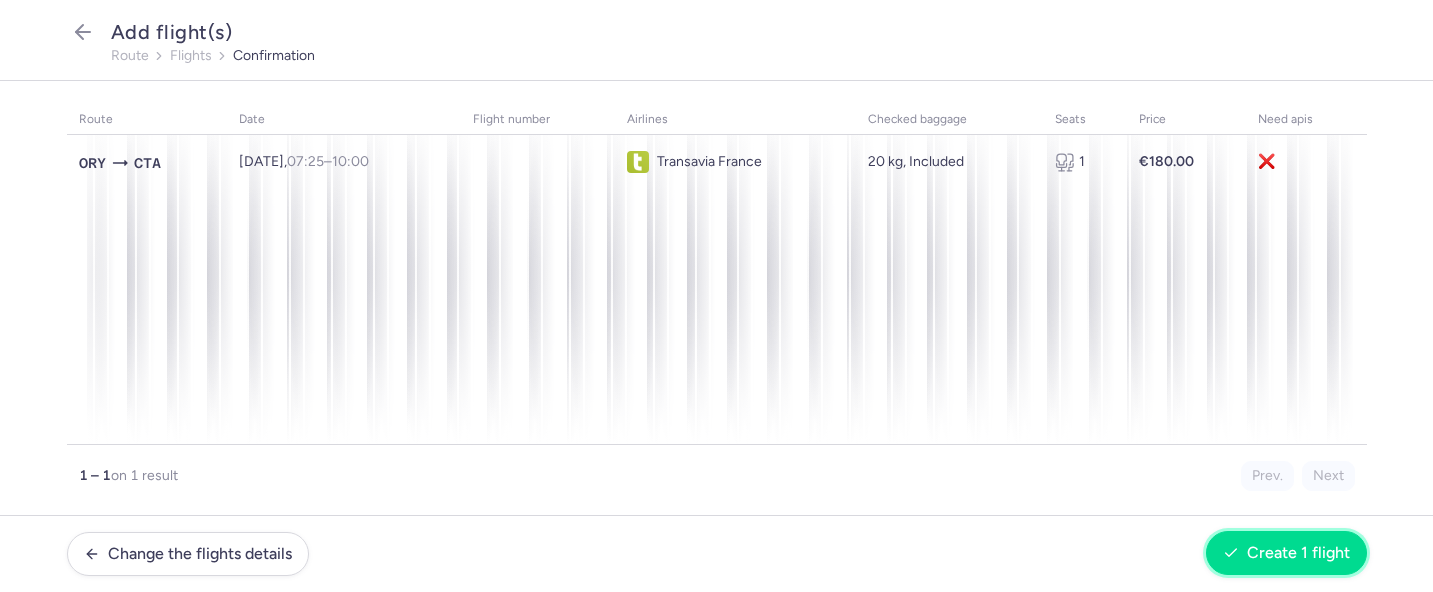 click on "Create 1 flight" at bounding box center (1298, 553) 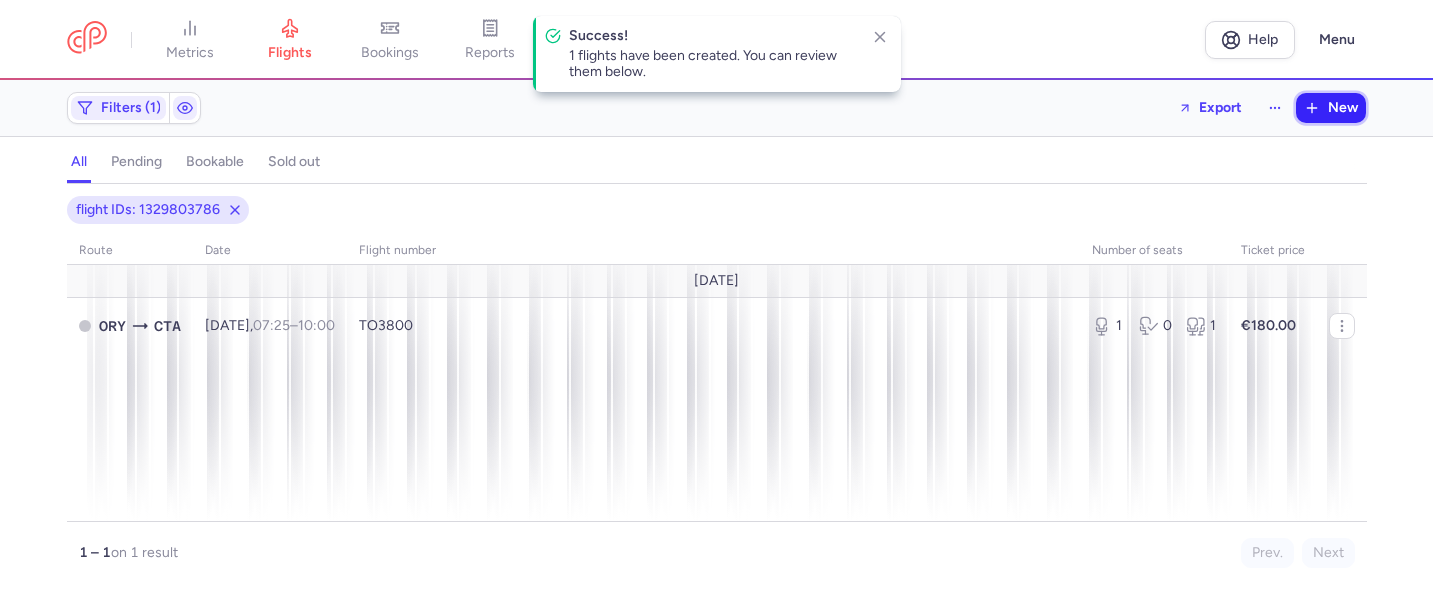 click on "New" at bounding box center [1343, 108] 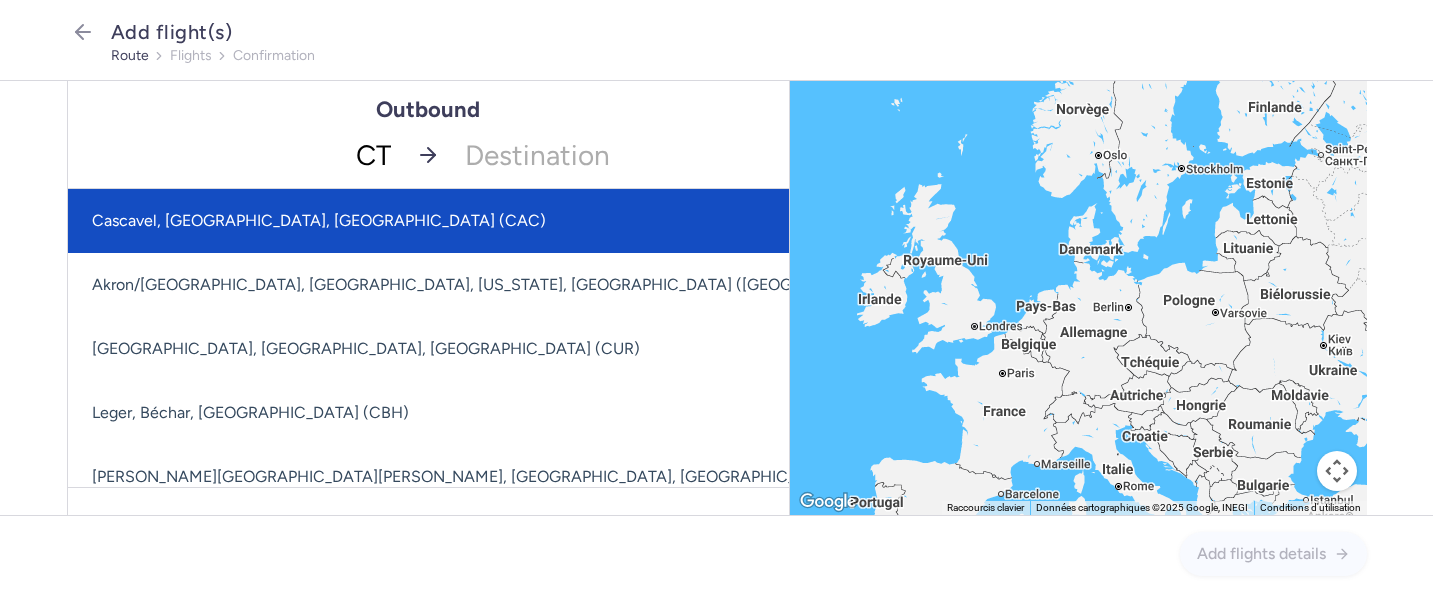 type on "CTA" 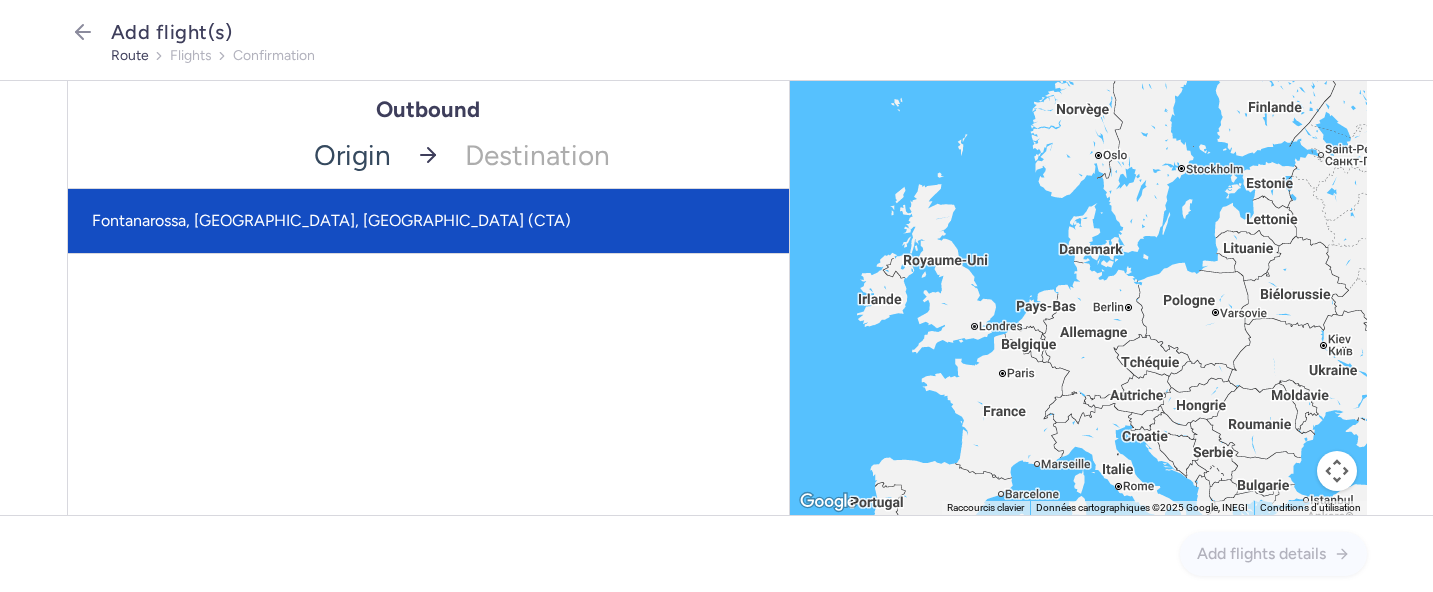 click on "Fontanarossa, [GEOGRAPHIC_DATA], [GEOGRAPHIC_DATA] (CTA)" 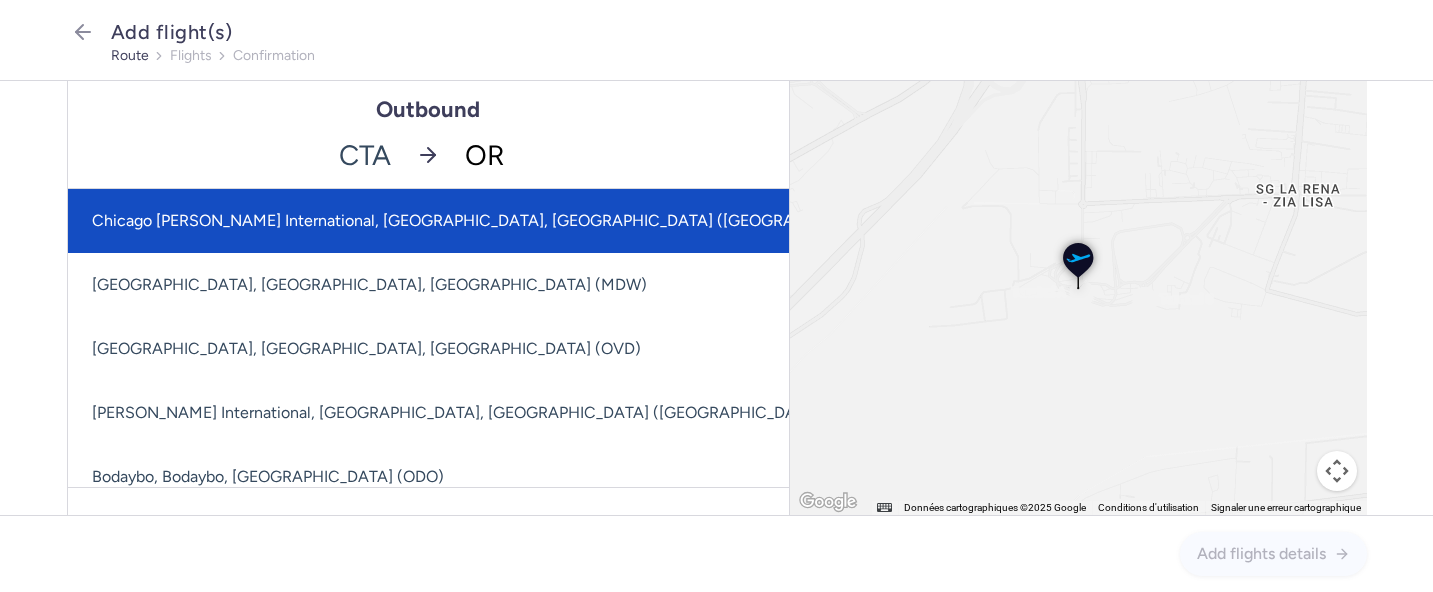 type on "ORY" 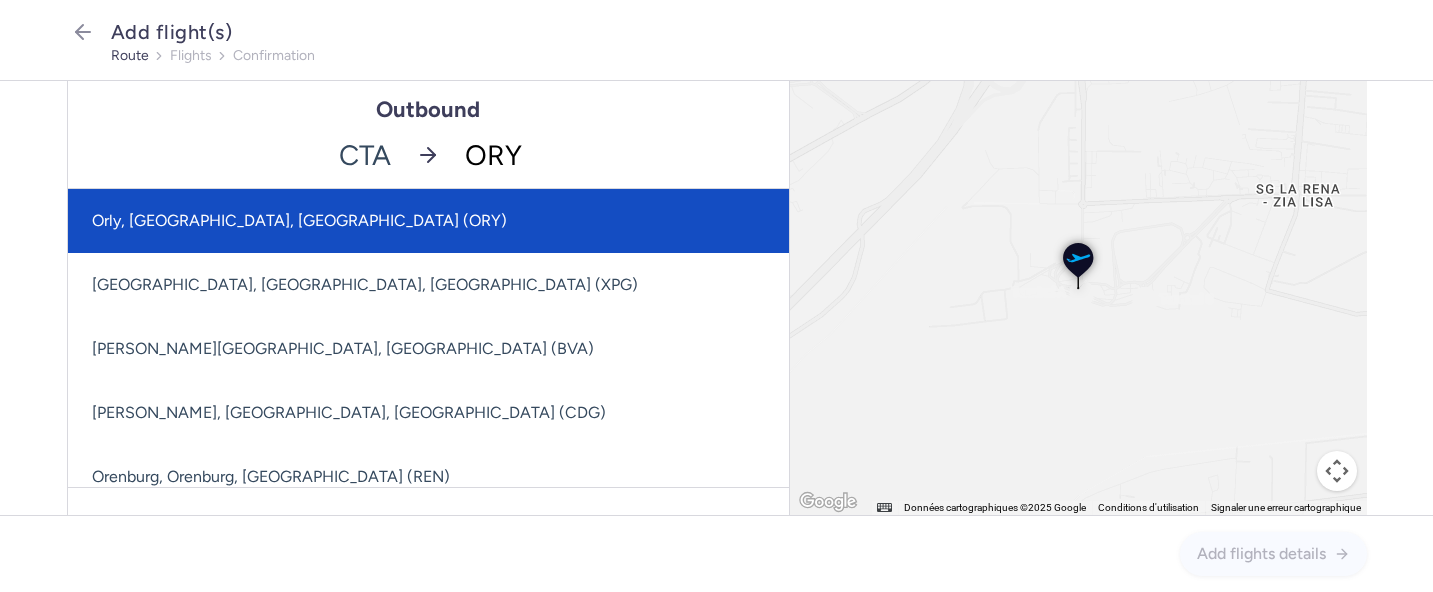 click on "Orly, [GEOGRAPHIC_DATA], [GEOGRAPHIC_DATA] (ORY)" at bounding box center (428, 221) 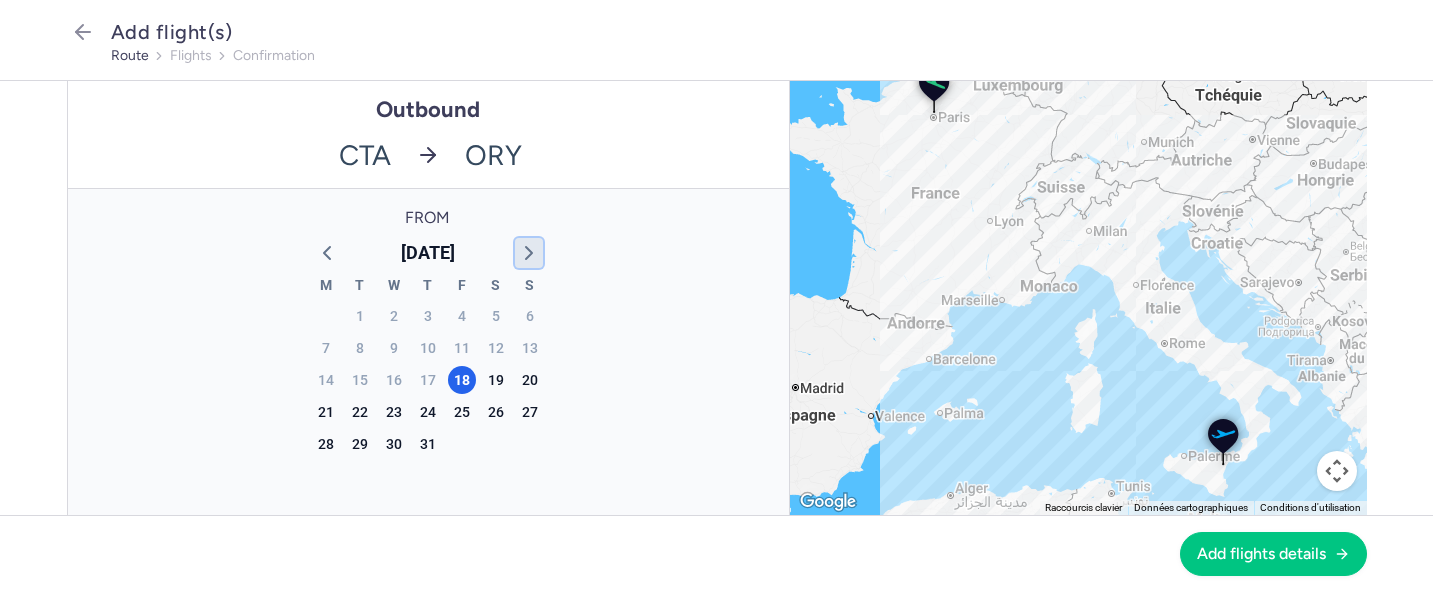 click 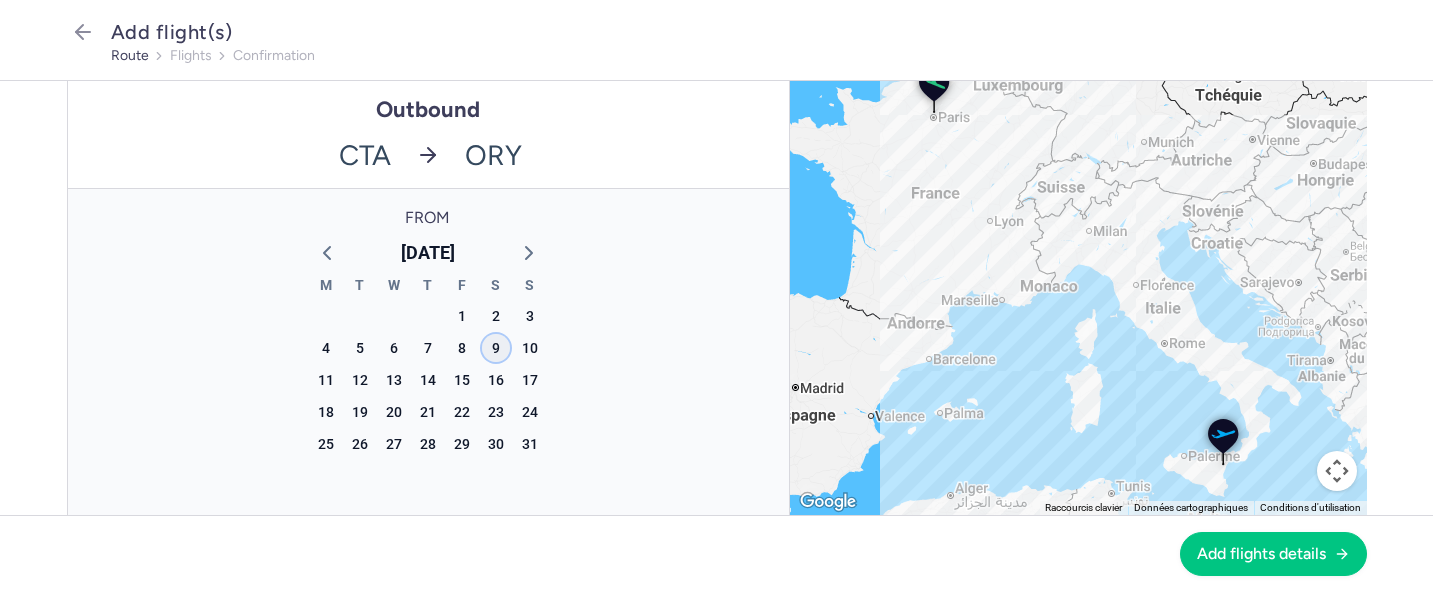 click on "9" 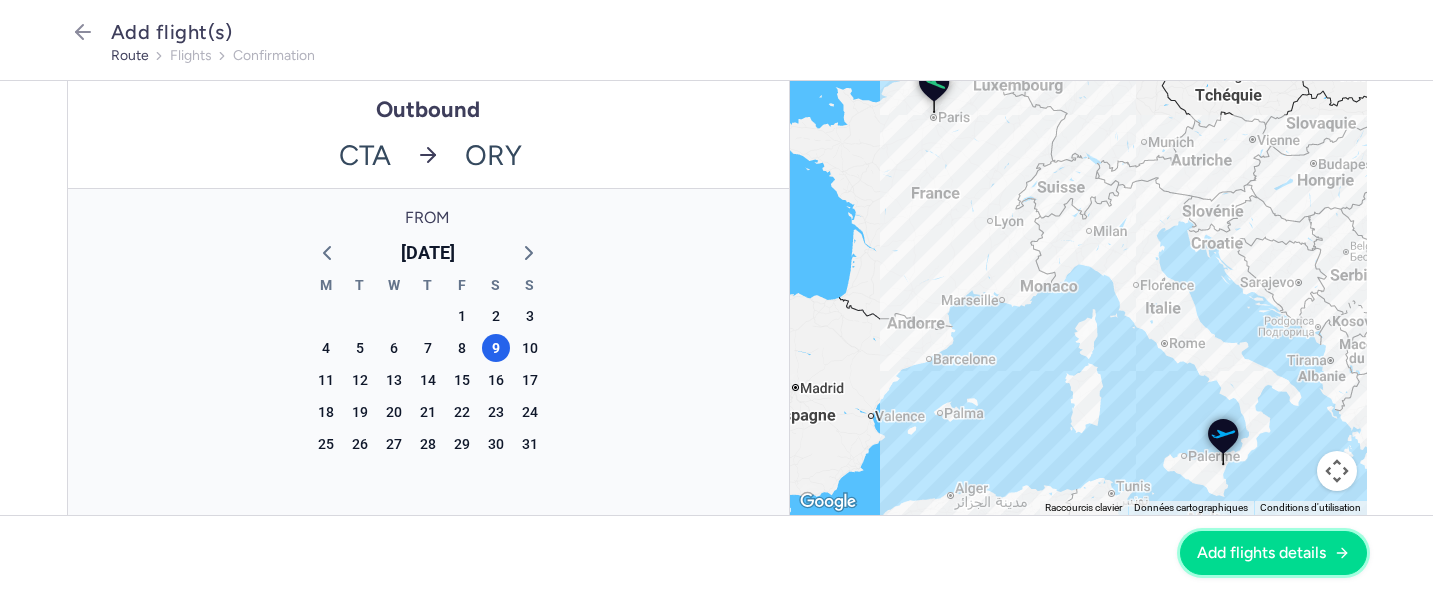 click on "Add flights details" at bounding box center [1261, 553] 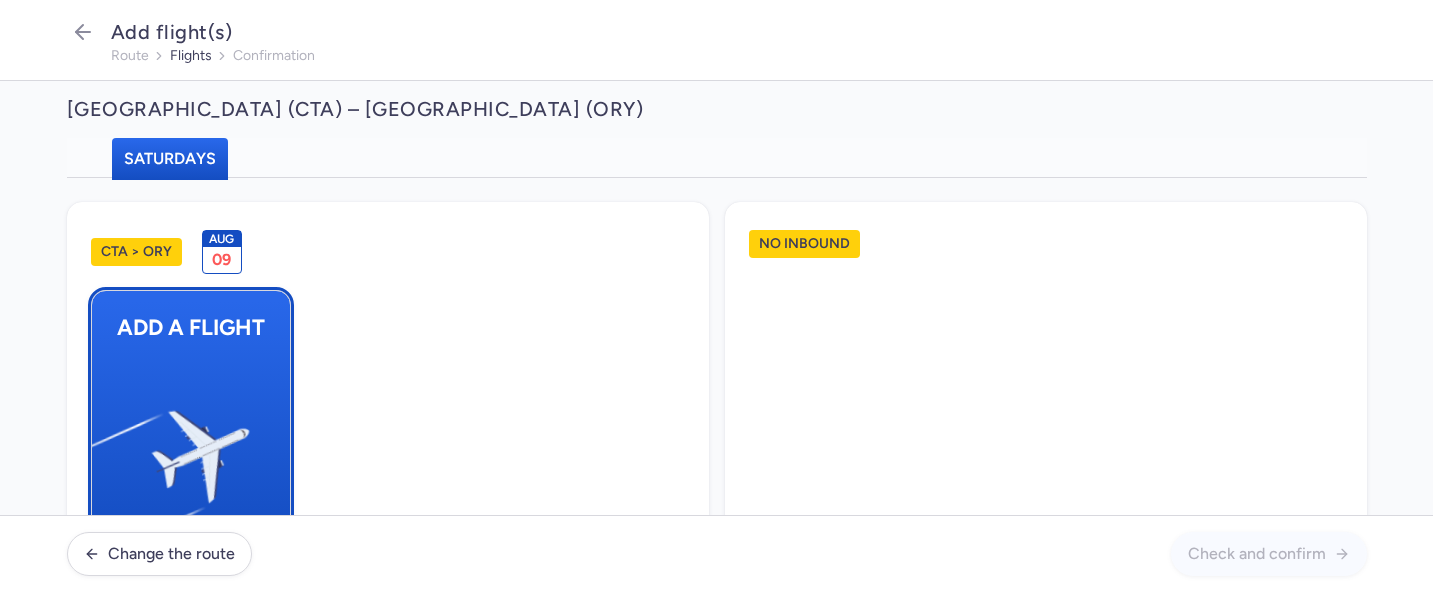 click on "Add a flight" at bounding box center [191, 415] 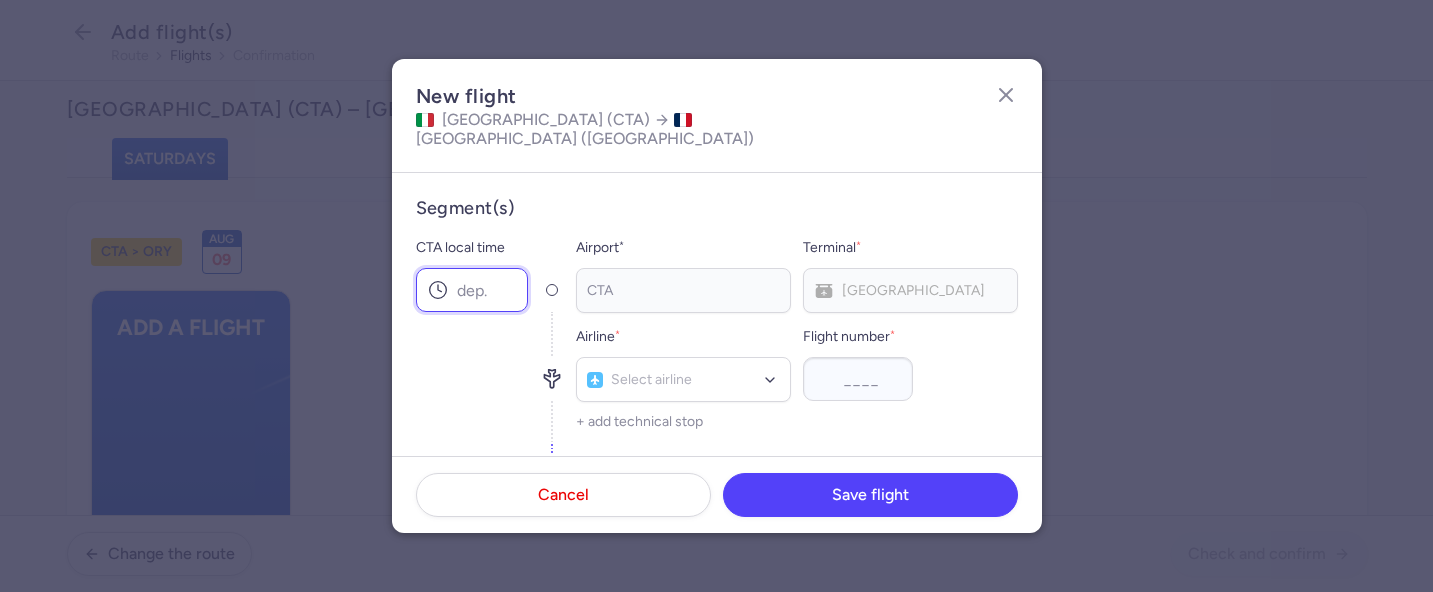 click on "CTA local time" at bounding box center [472, 290] 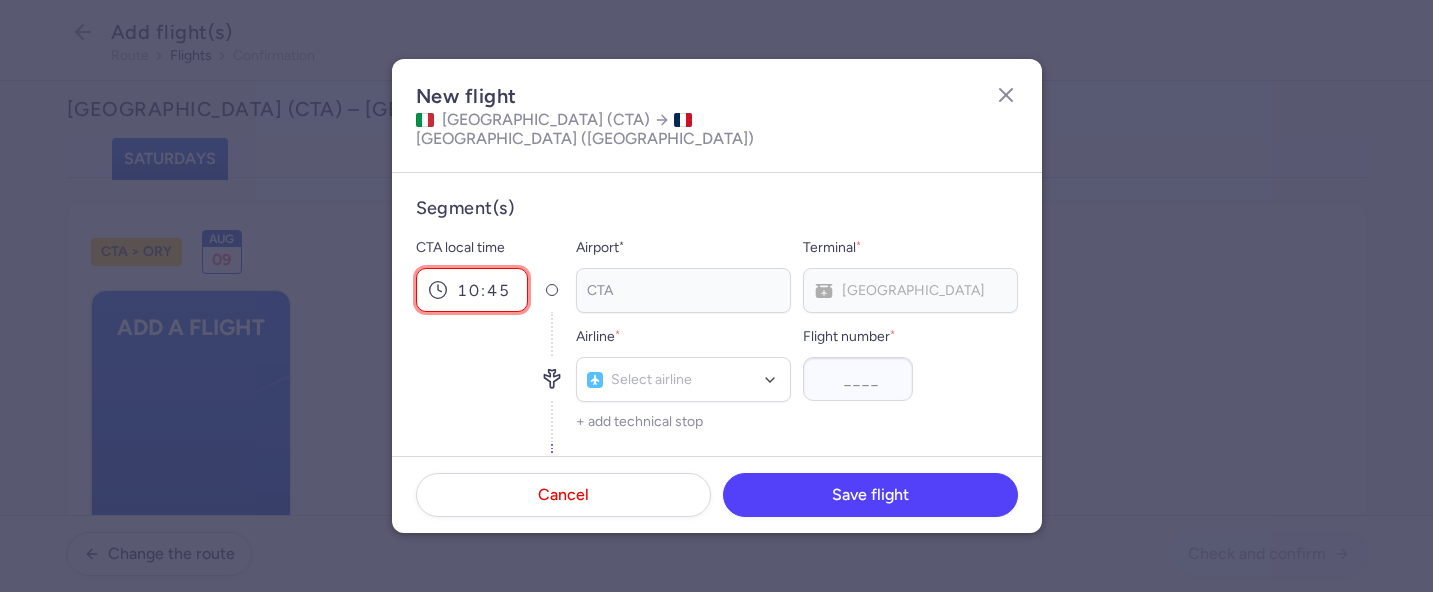 type on "10:45" 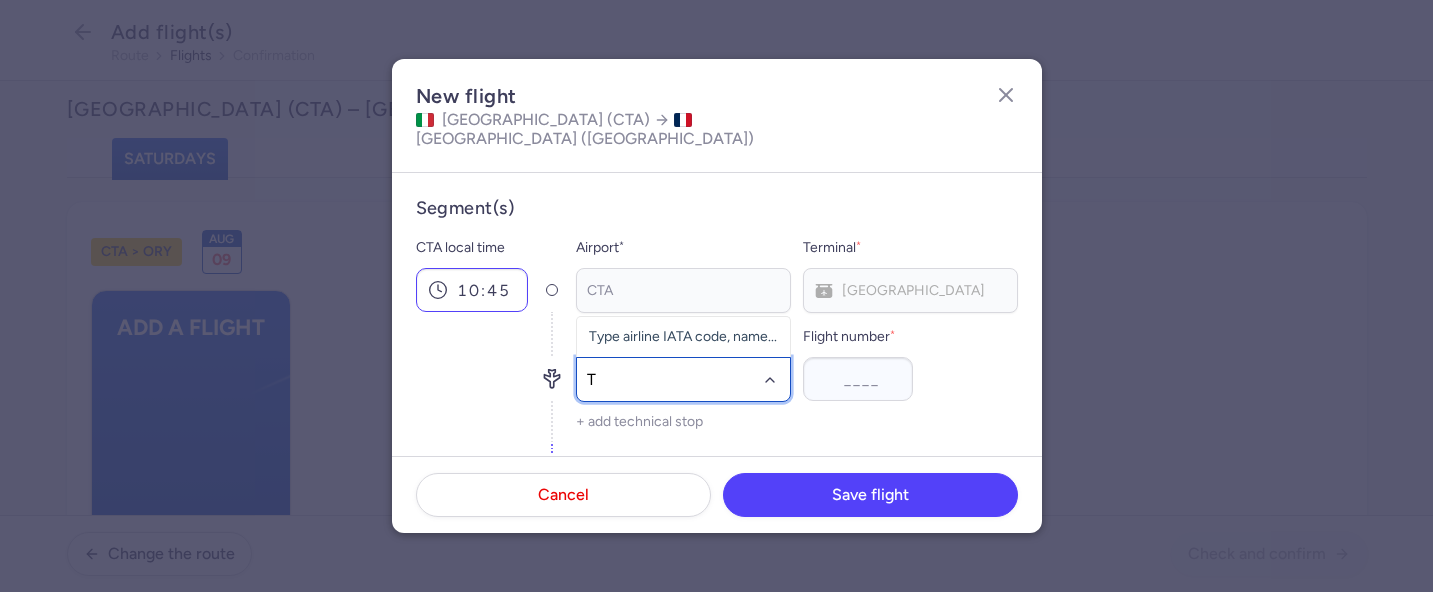 type on "TO" 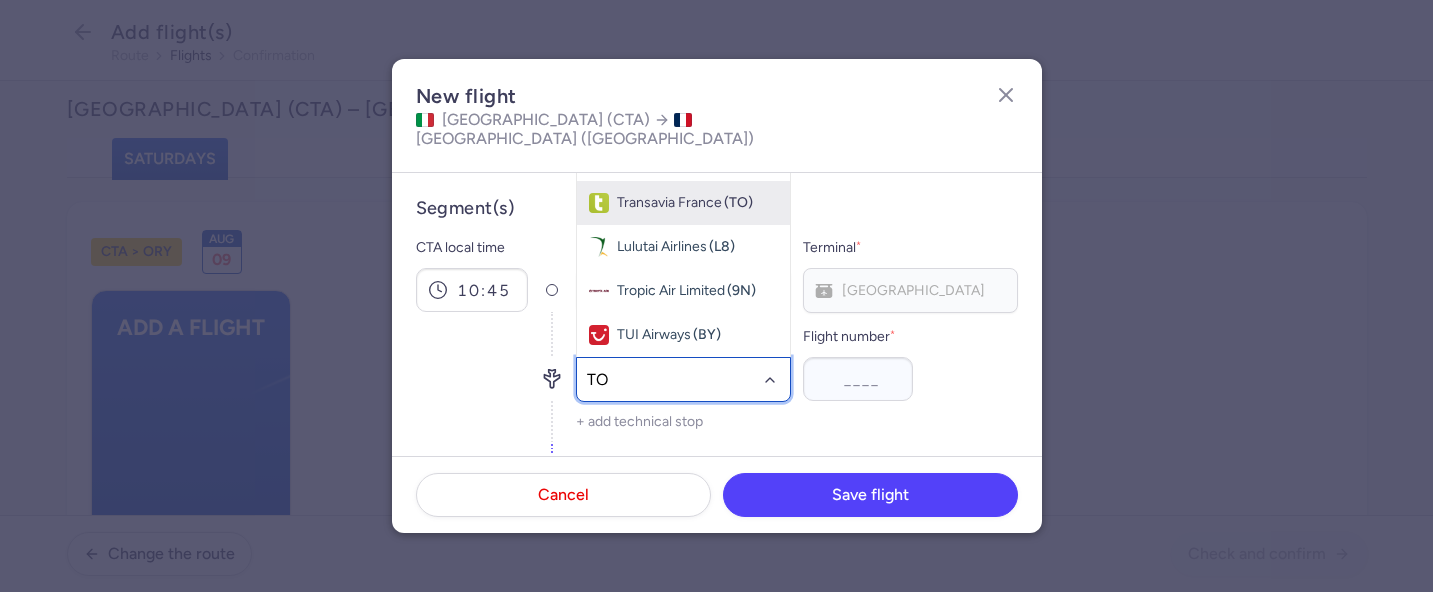 click on "Transavia France" at bounding box center [669, 203] 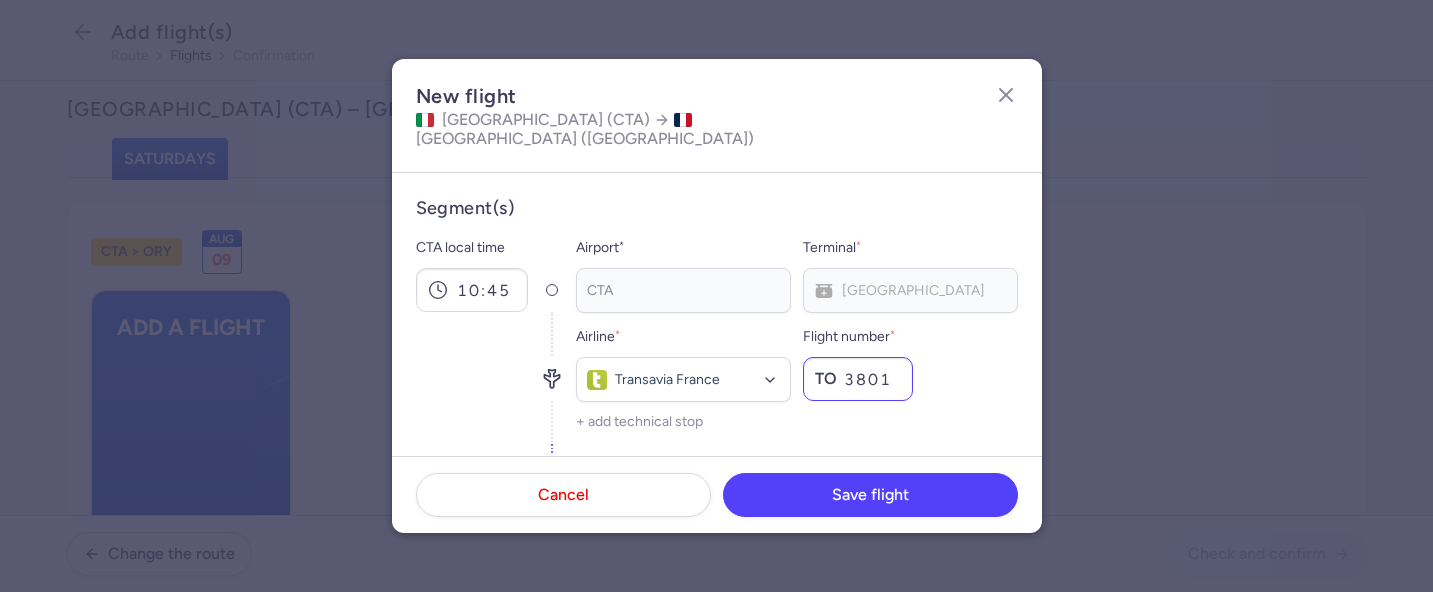 type on "3801" 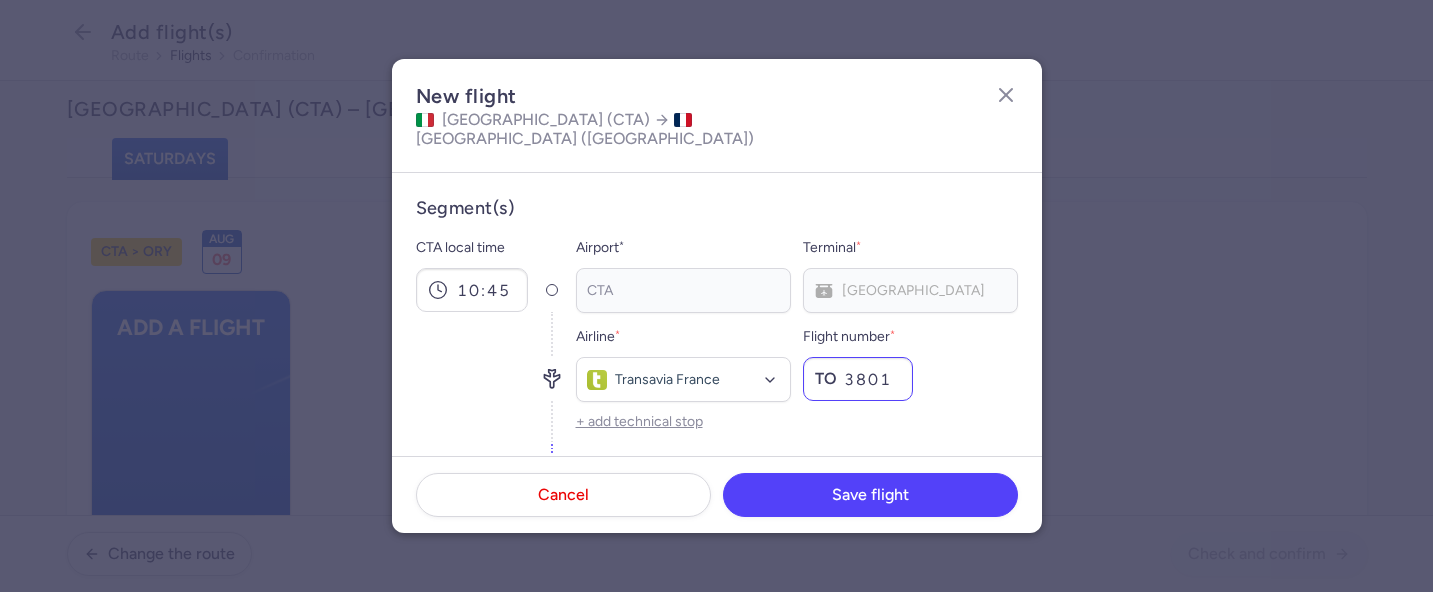 type 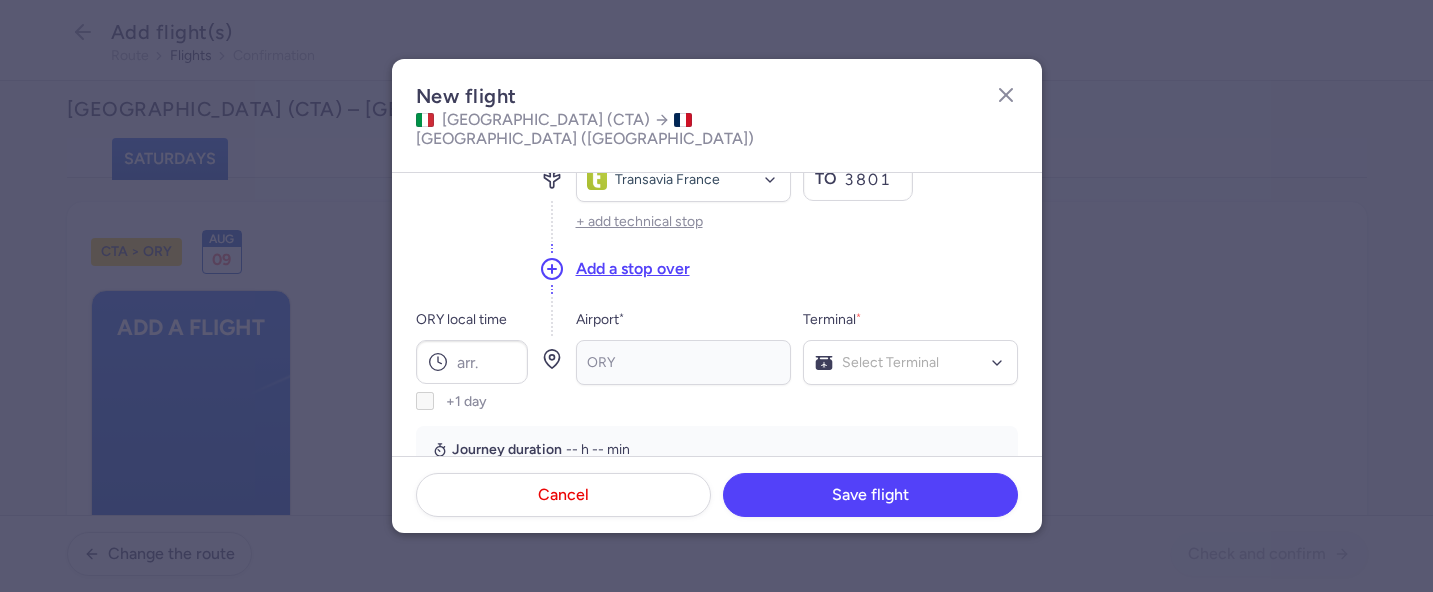 scroll, scrollTop: 300, scrollLeft: 0, axis: vertical 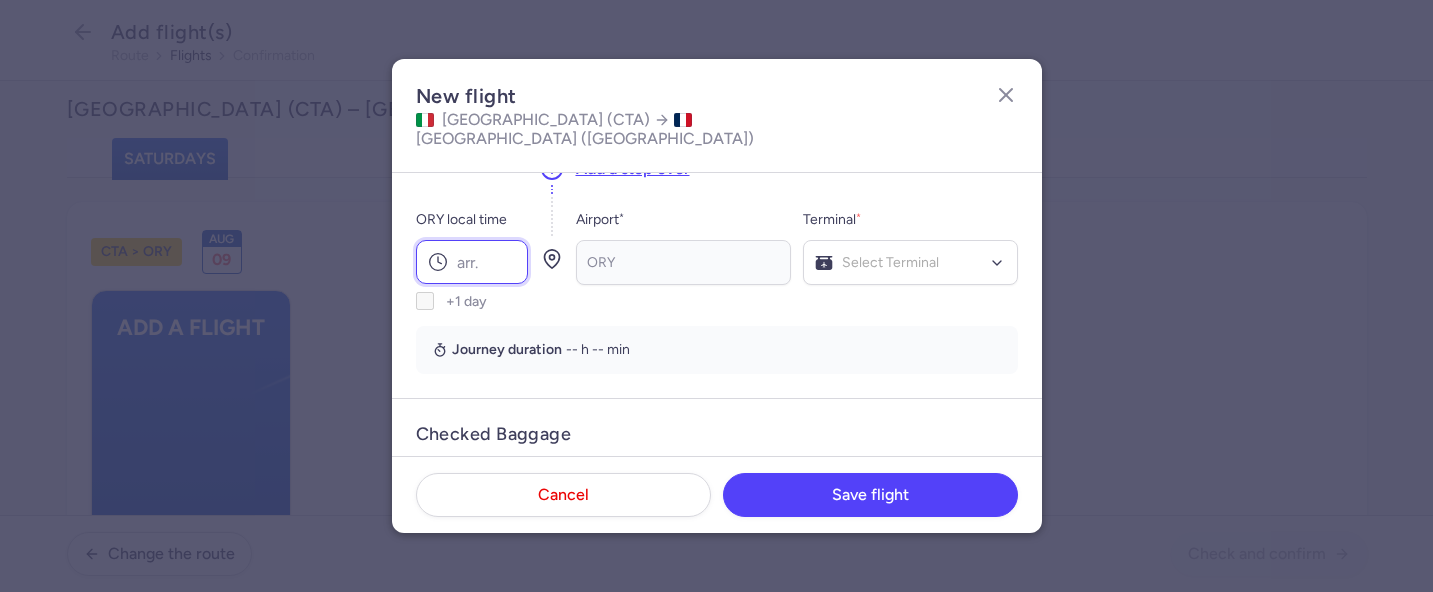 click on "ORY local time" at bounding box center [472, 262] 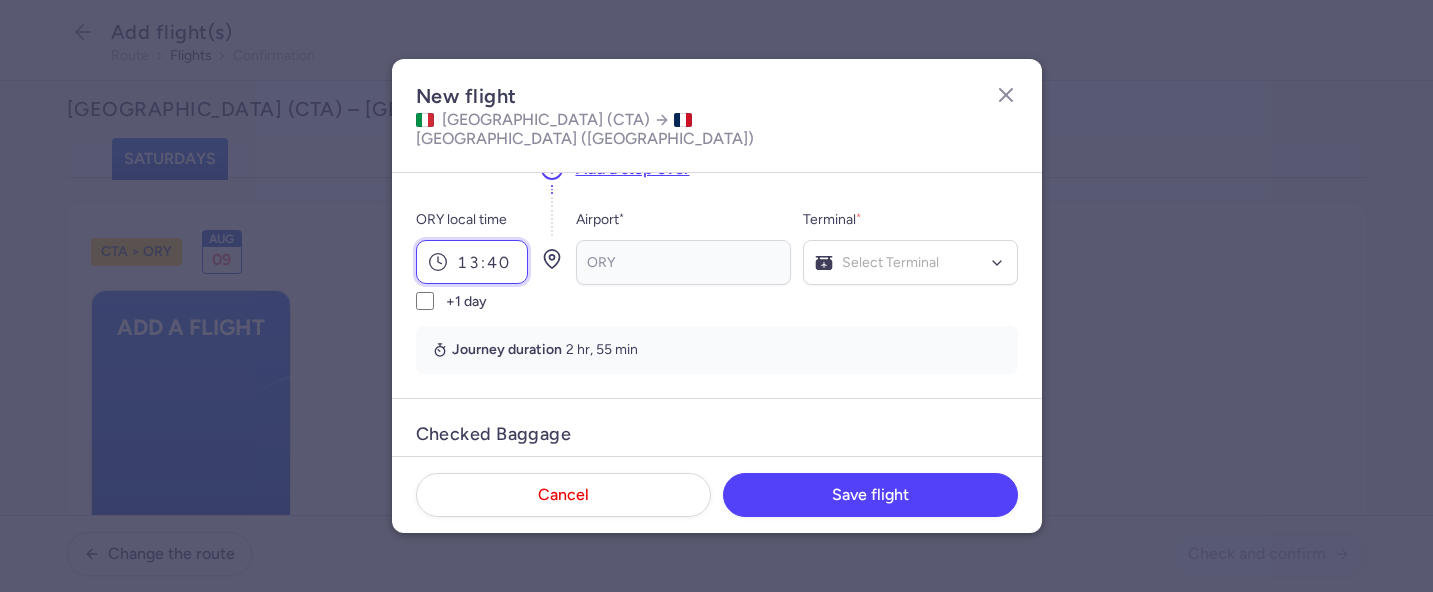 type on "13:40" 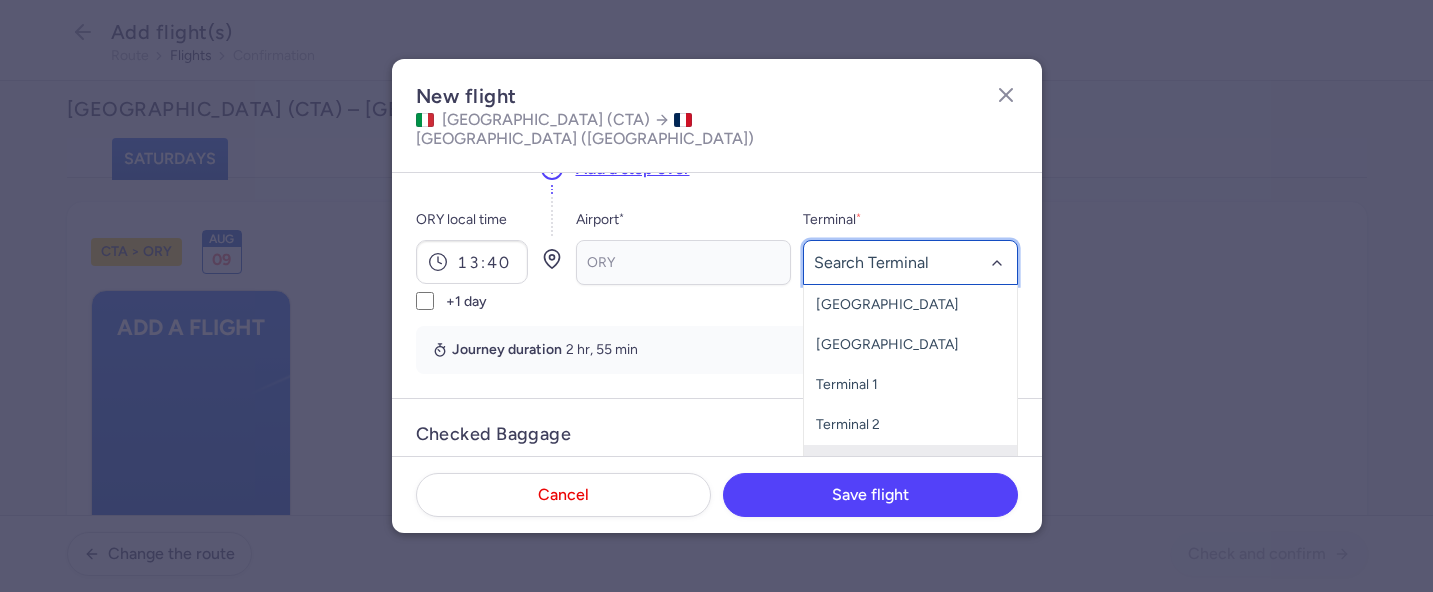 click on "Terminal 3" at bounding box center (910, 465) 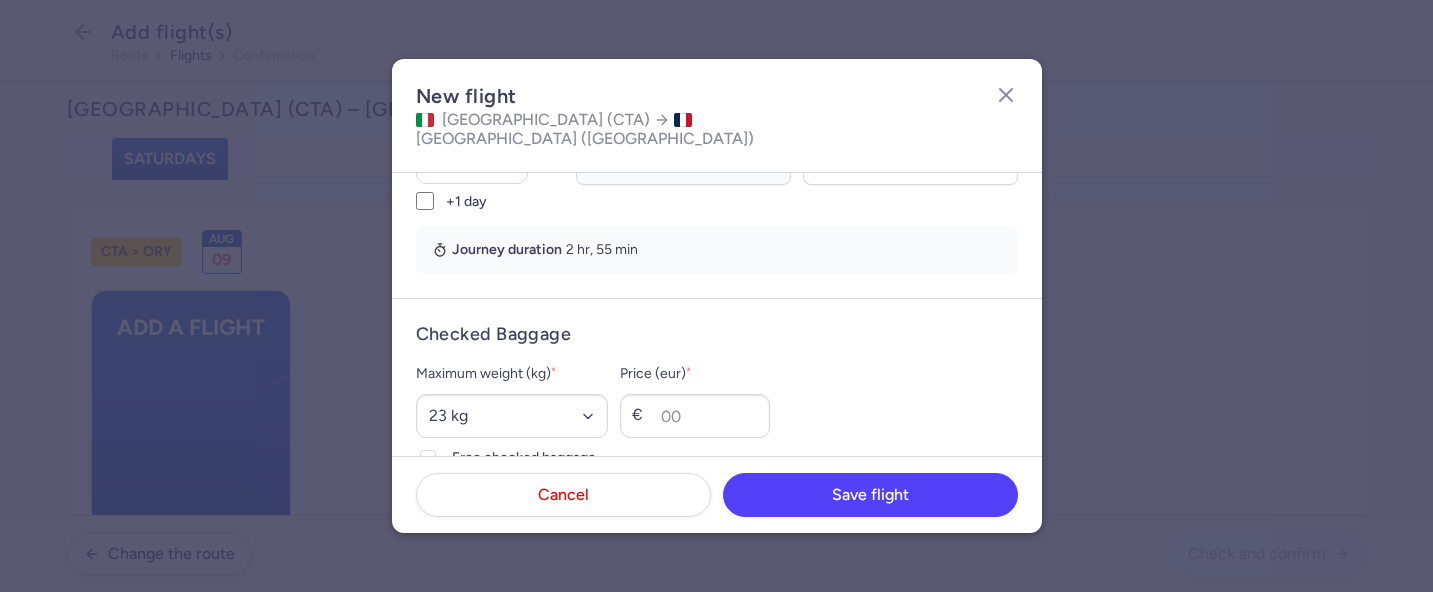 scroll, scrollTop: 500, scrollLeft: 0, axis: vertical 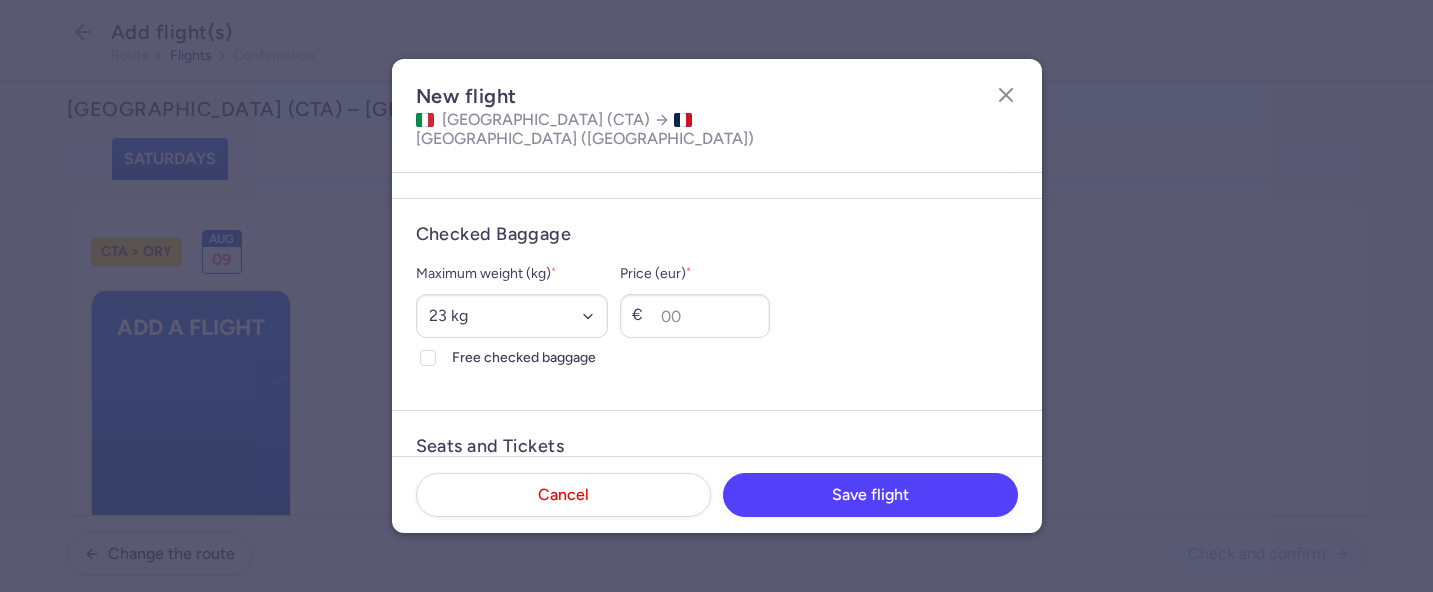 click on "Maximum weight (kg)  * Select an option 15 kg 16 kg 17 kg 18 kg 19 kg 20 kg 21 kg 22 kg 23 kg 24 kg 25 kg 26 kg 27 kg 28 kg 29 kg 30 kg 31 kg 32 kg 33 kg 34 kg 35 kg" at bounding box center (512, 300) 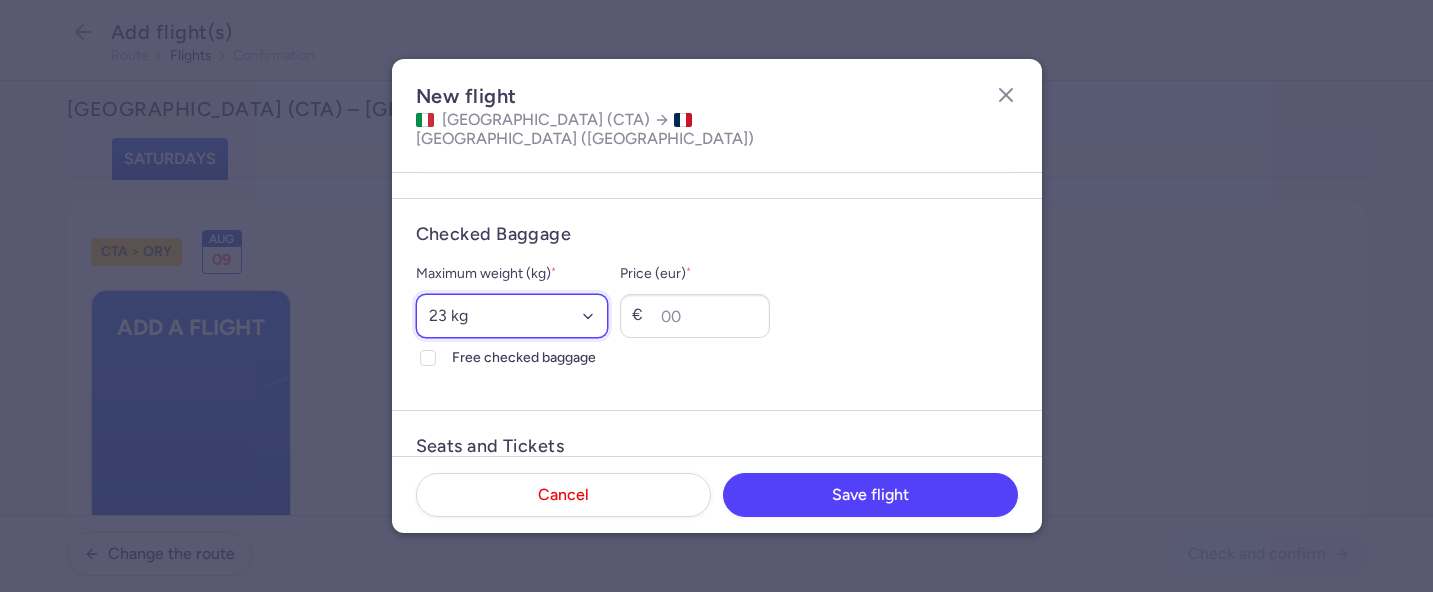 click on "Select an option 15 kg 16 kg 17 kg 18 kg 19 kg 20 kg 21 kg 22 kg 23 kg 24 kg 25 kg 26 kg 27 kg 28 kg 29 kg 30 kg 31 kg 32 kg 33 kg 34 kg 35 kg" at bounding box center (512, 316) 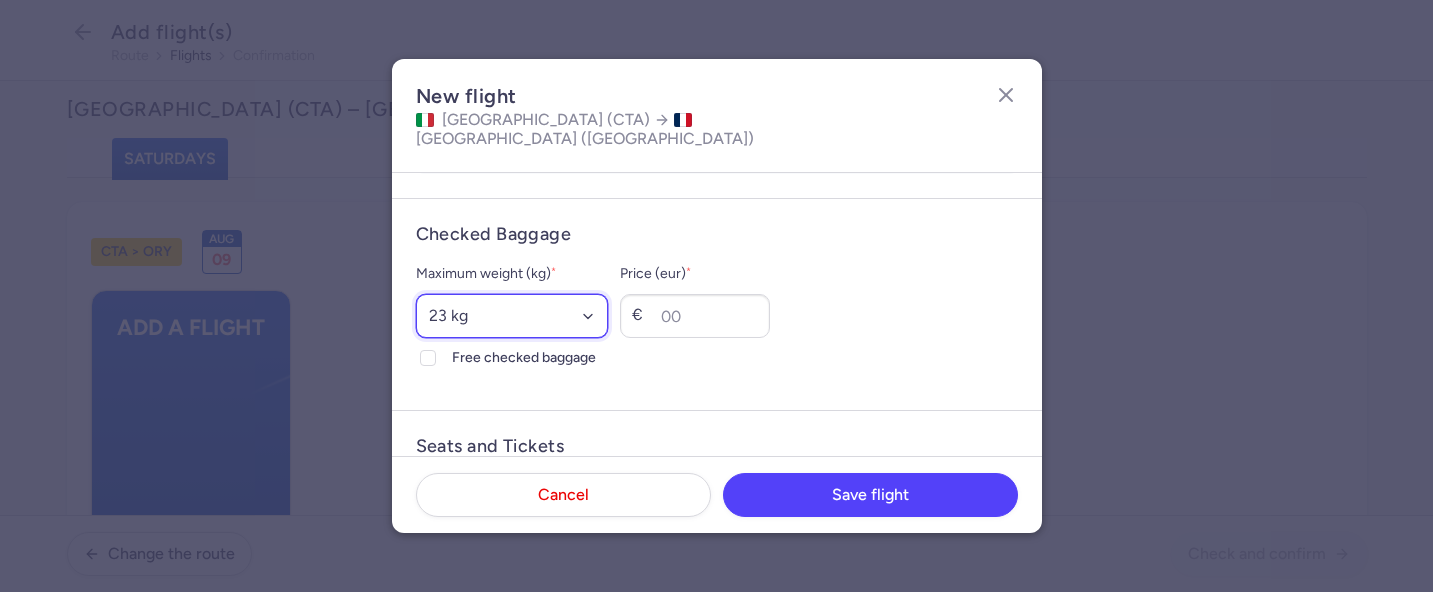 select on "20" 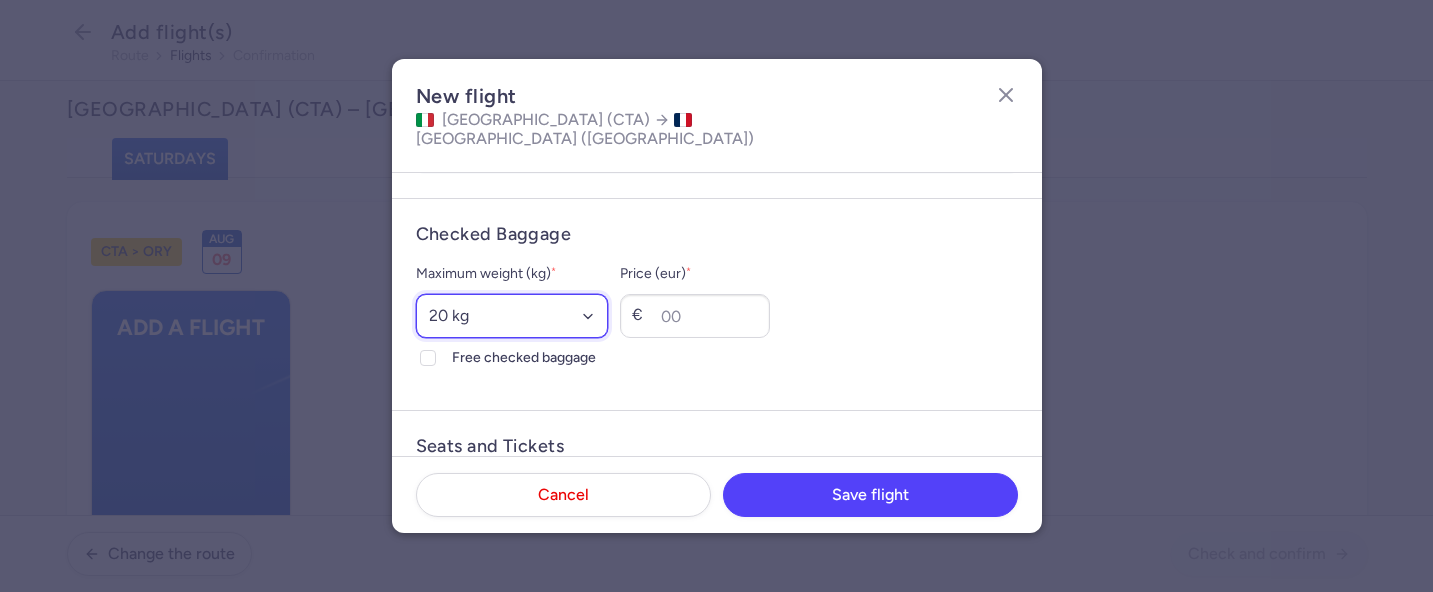 click on "Select an option 15 kg 16 kg 17 kg 18 kg 19 kg 20 kg 21 kg 22 kg 23 kg 24 kg 25 kg 26 kg 27 kg 28 kg 29 kg 30 kg 31 kg 32 kg 33 kg 34 kg 35 kg" at bounding box center [512, 316] 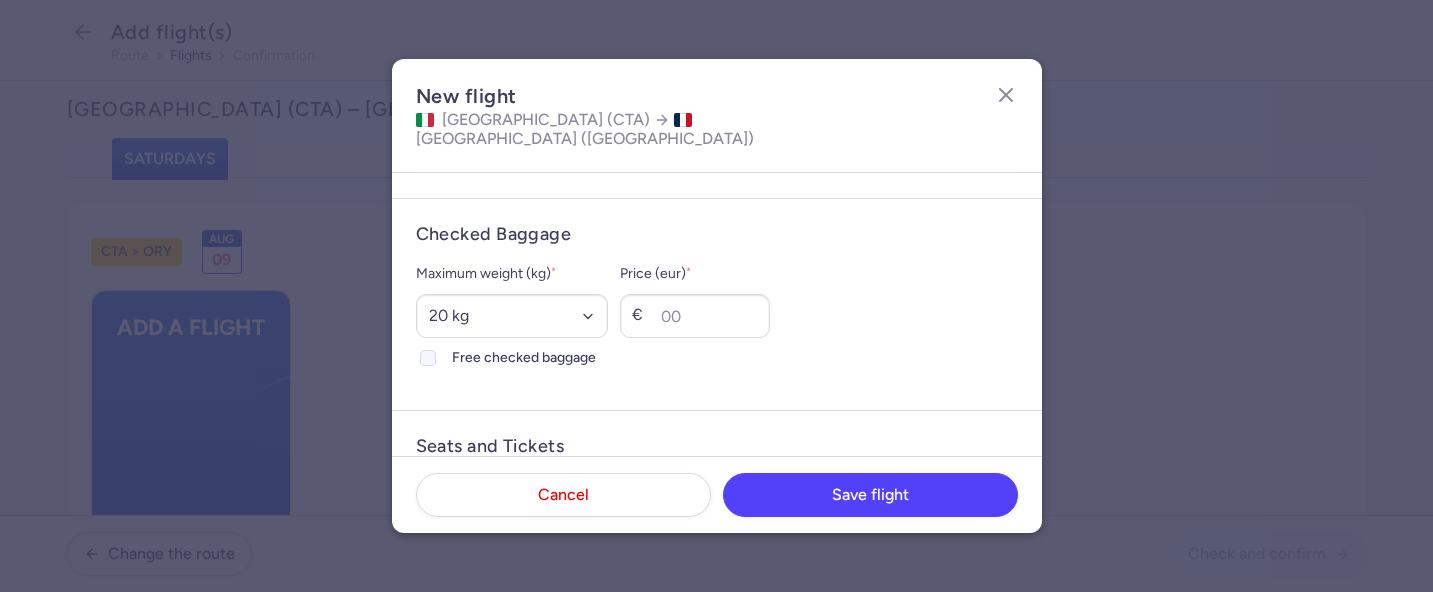 click 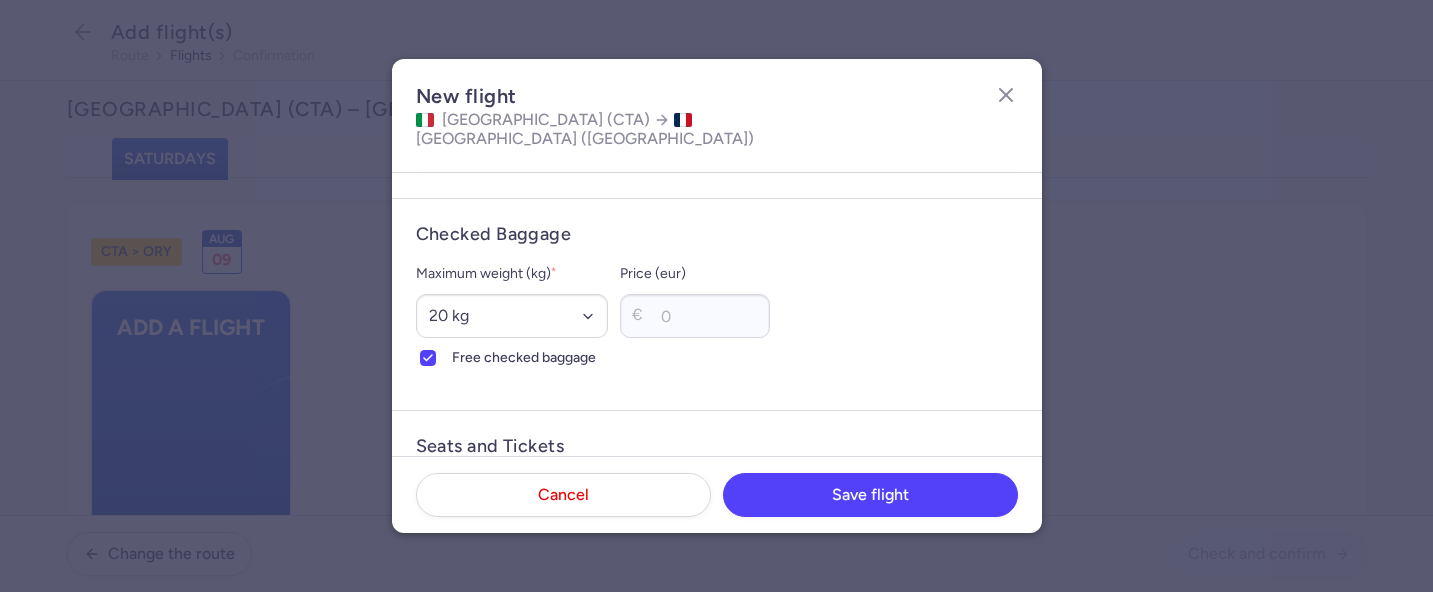 scroll, scrollTop: 700, scrollLeft: 0, axis: vertical 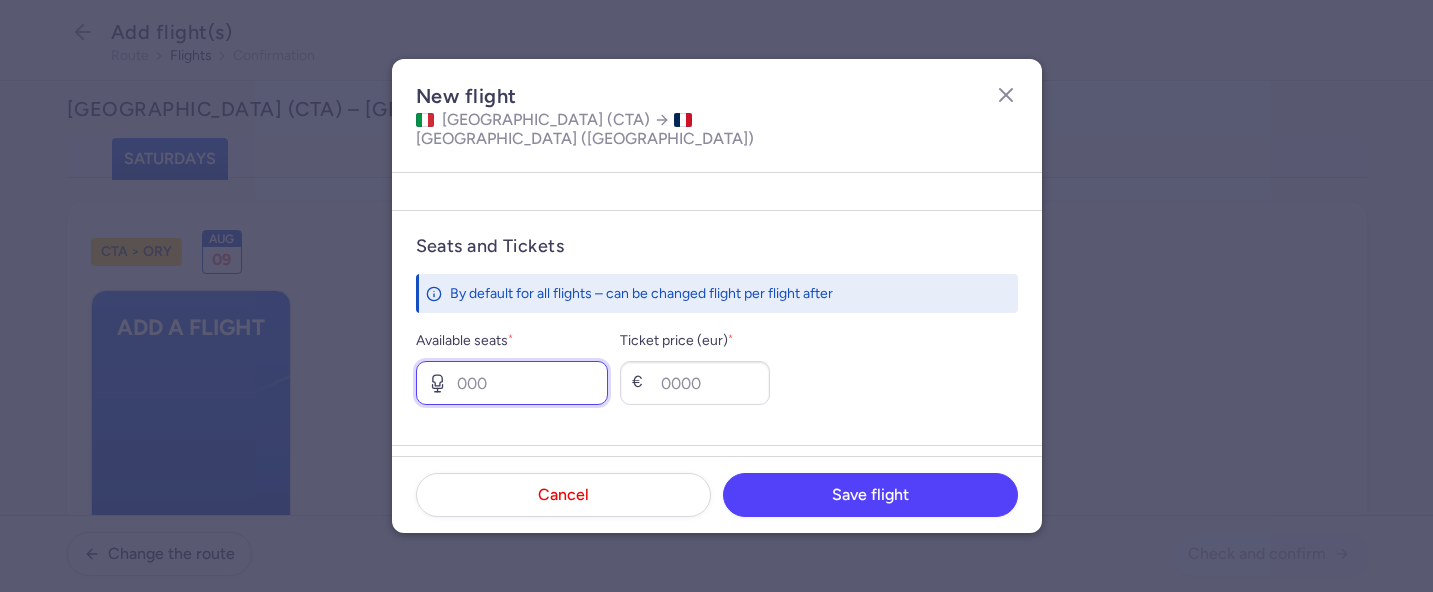 click on "Available seats  *" at bounding box center (512, 383) 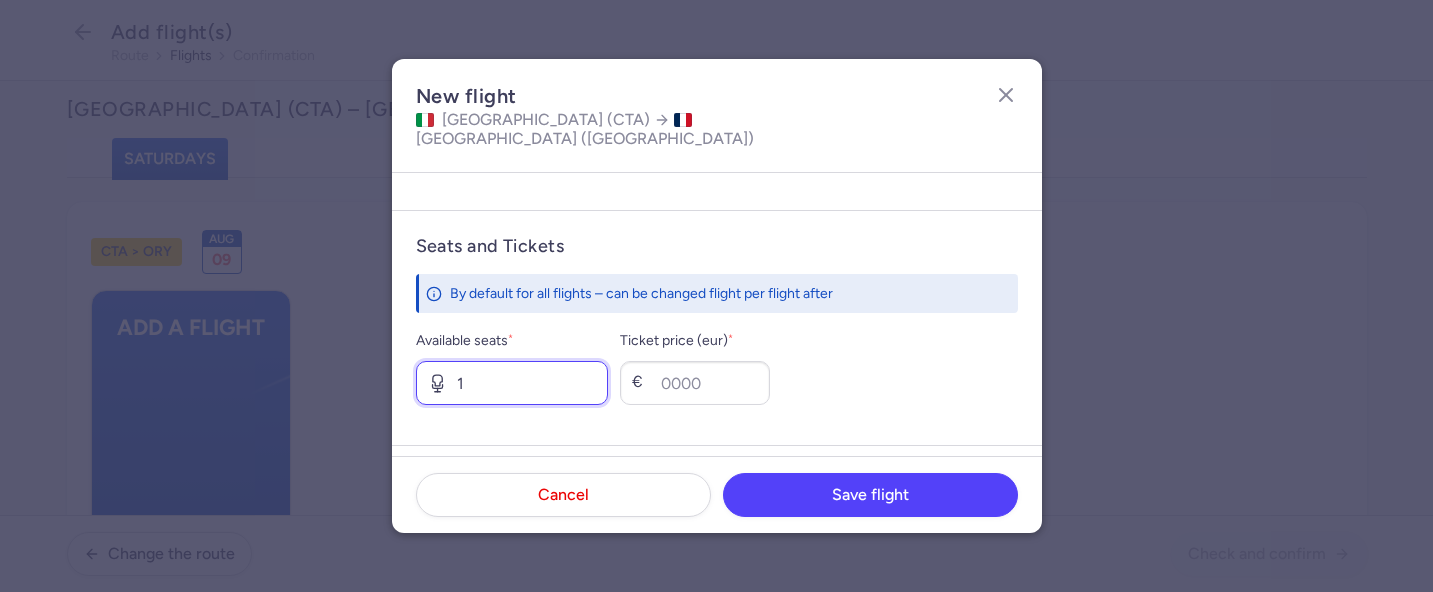 type on "1" 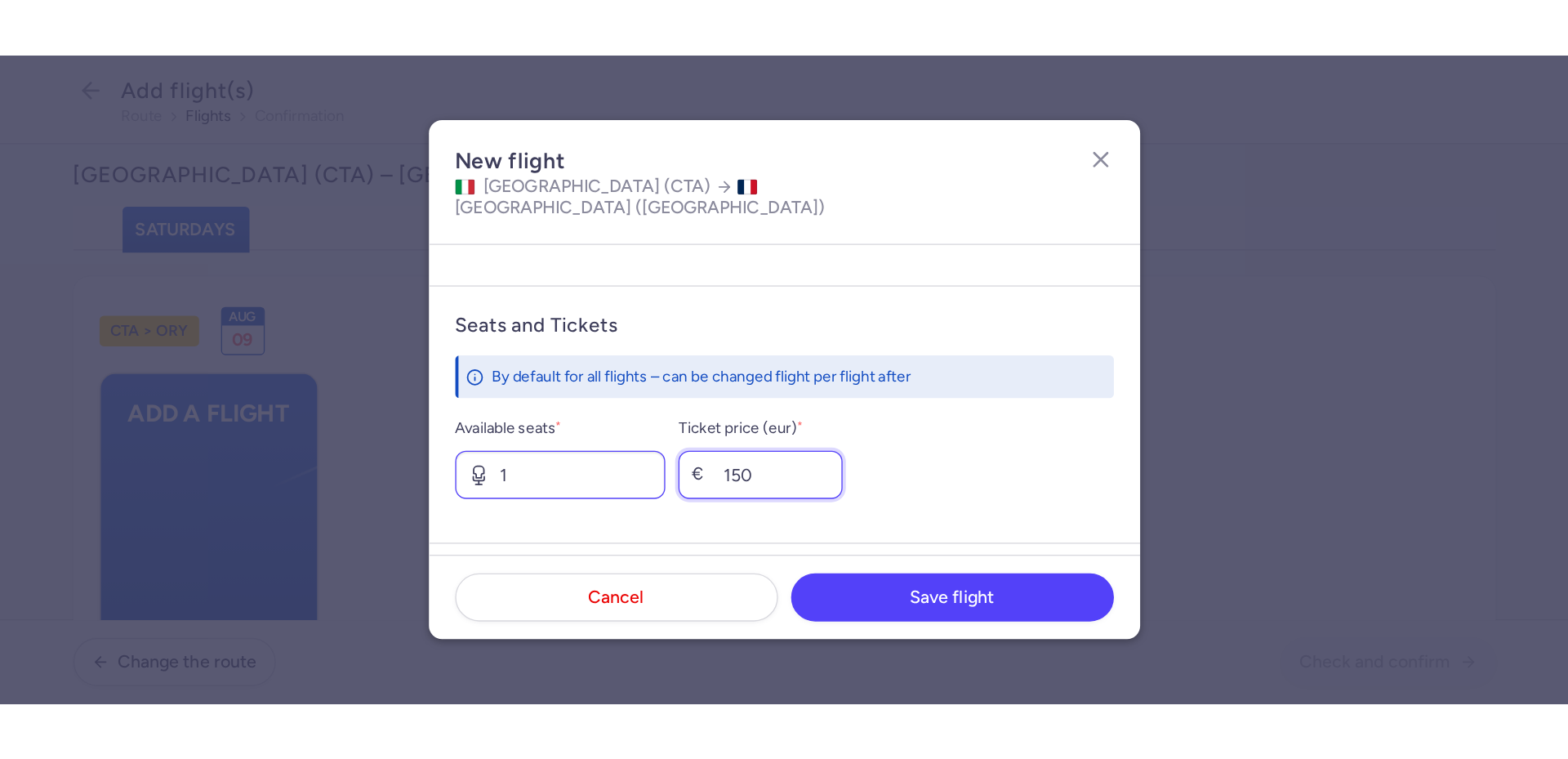 scroll, scrollTop: 734, scrollLeft: 0, axis: vertical 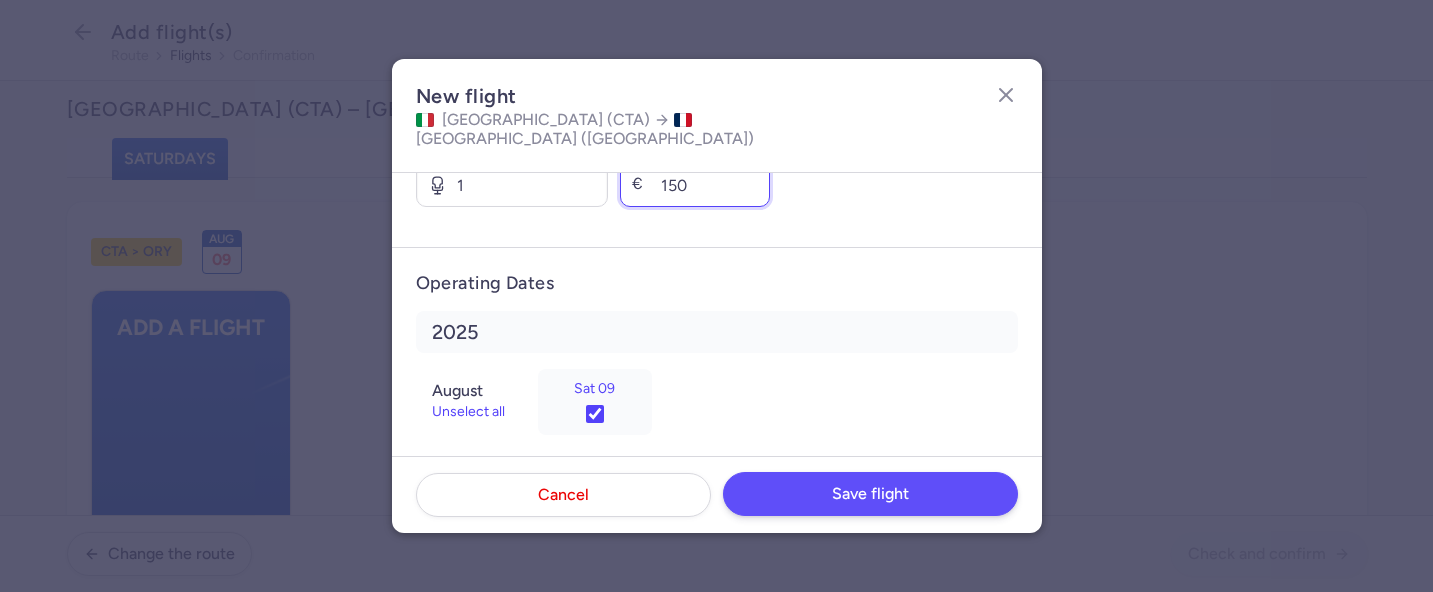 type on "150" 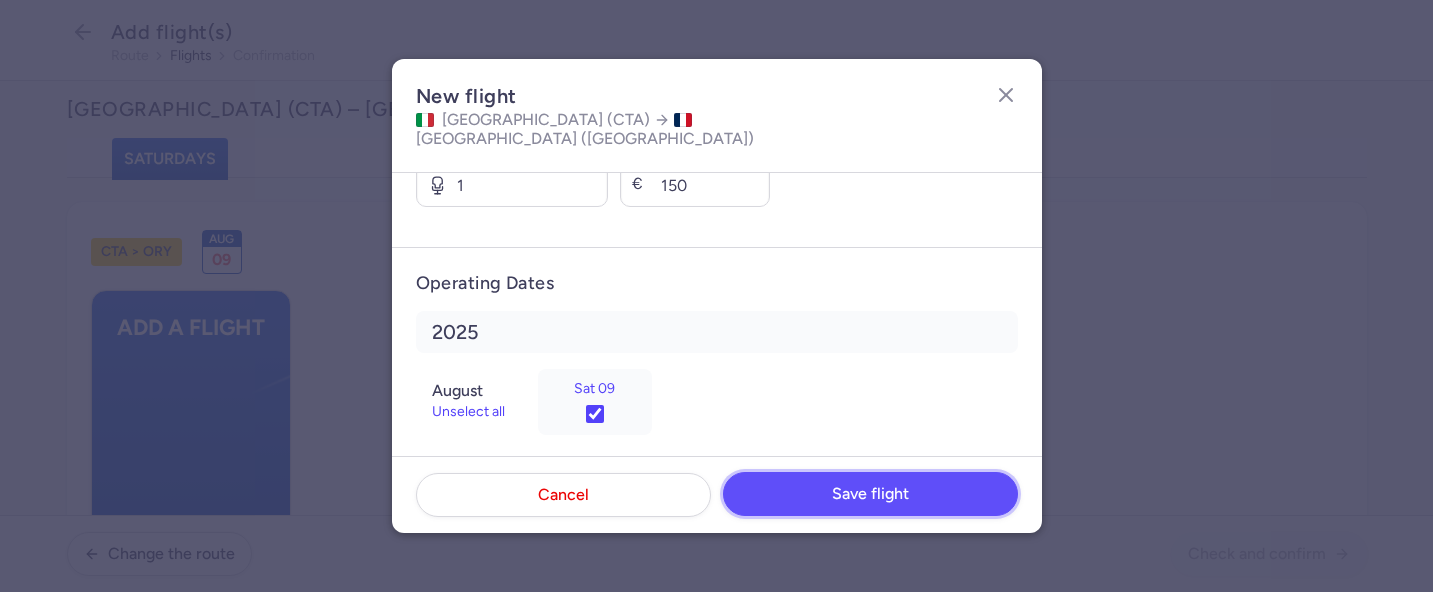click on "Save flight" at bounding box center [870, 494] 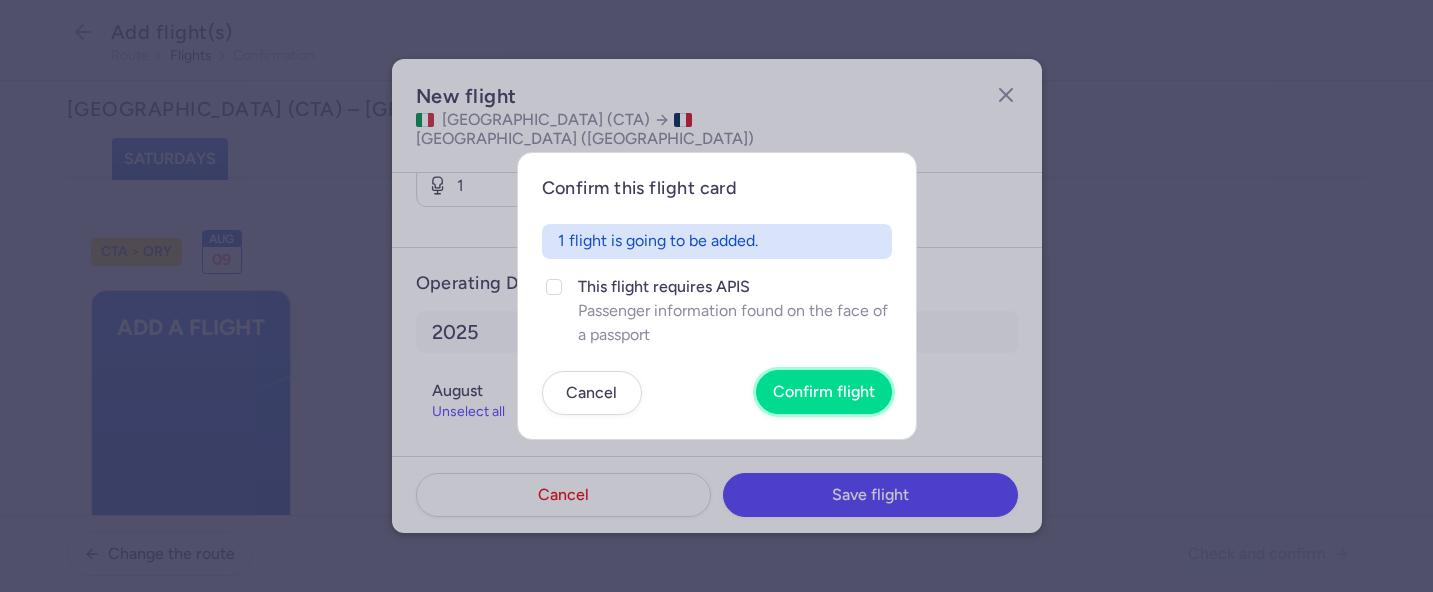 click on "Confirm flight" at bounding box center [824, 392] 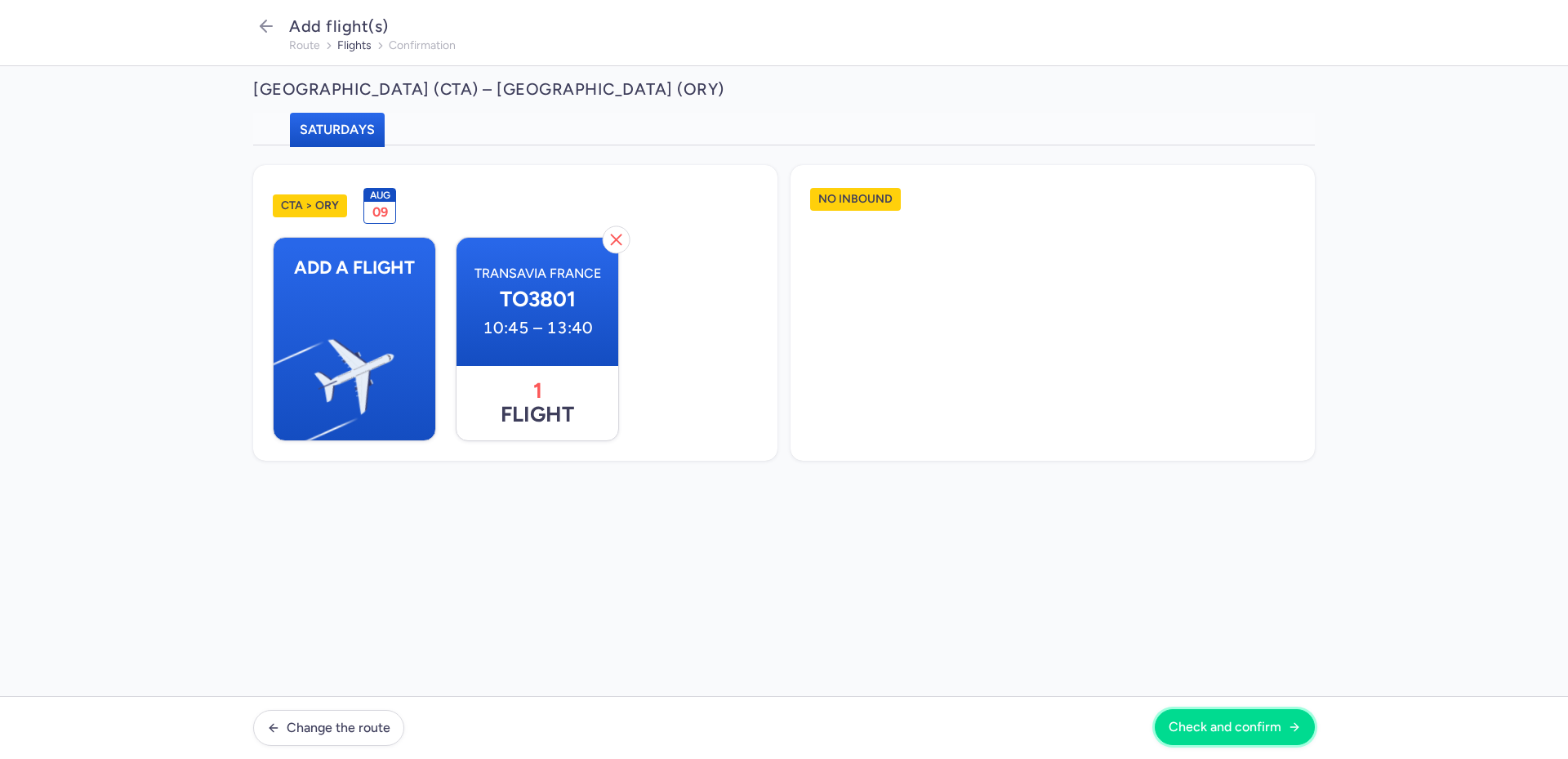 click on "Check and confirm" at bounding box center (1225, 727) 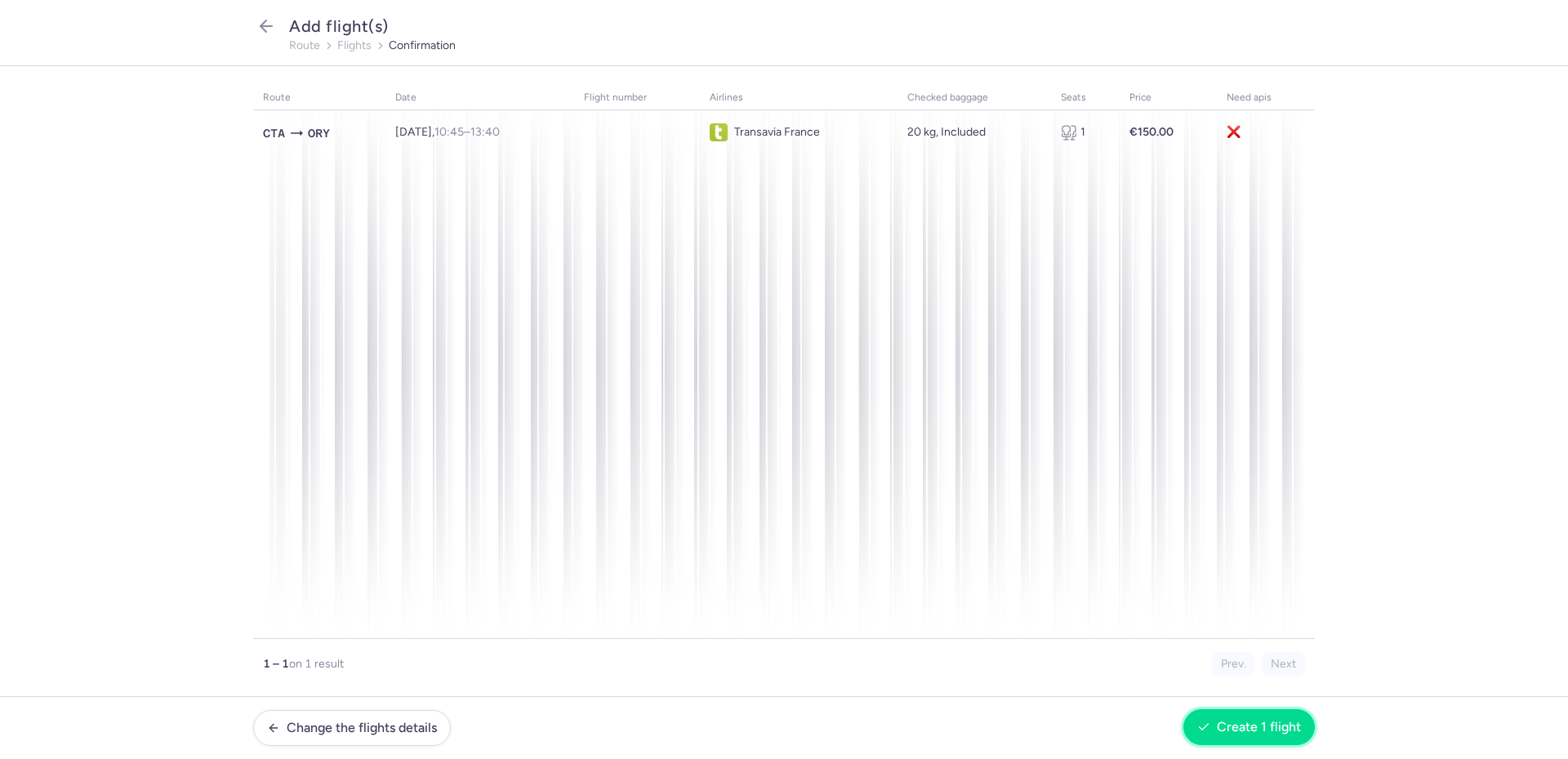 click on "Create 1 flight" at bounding box center [1258, 727] 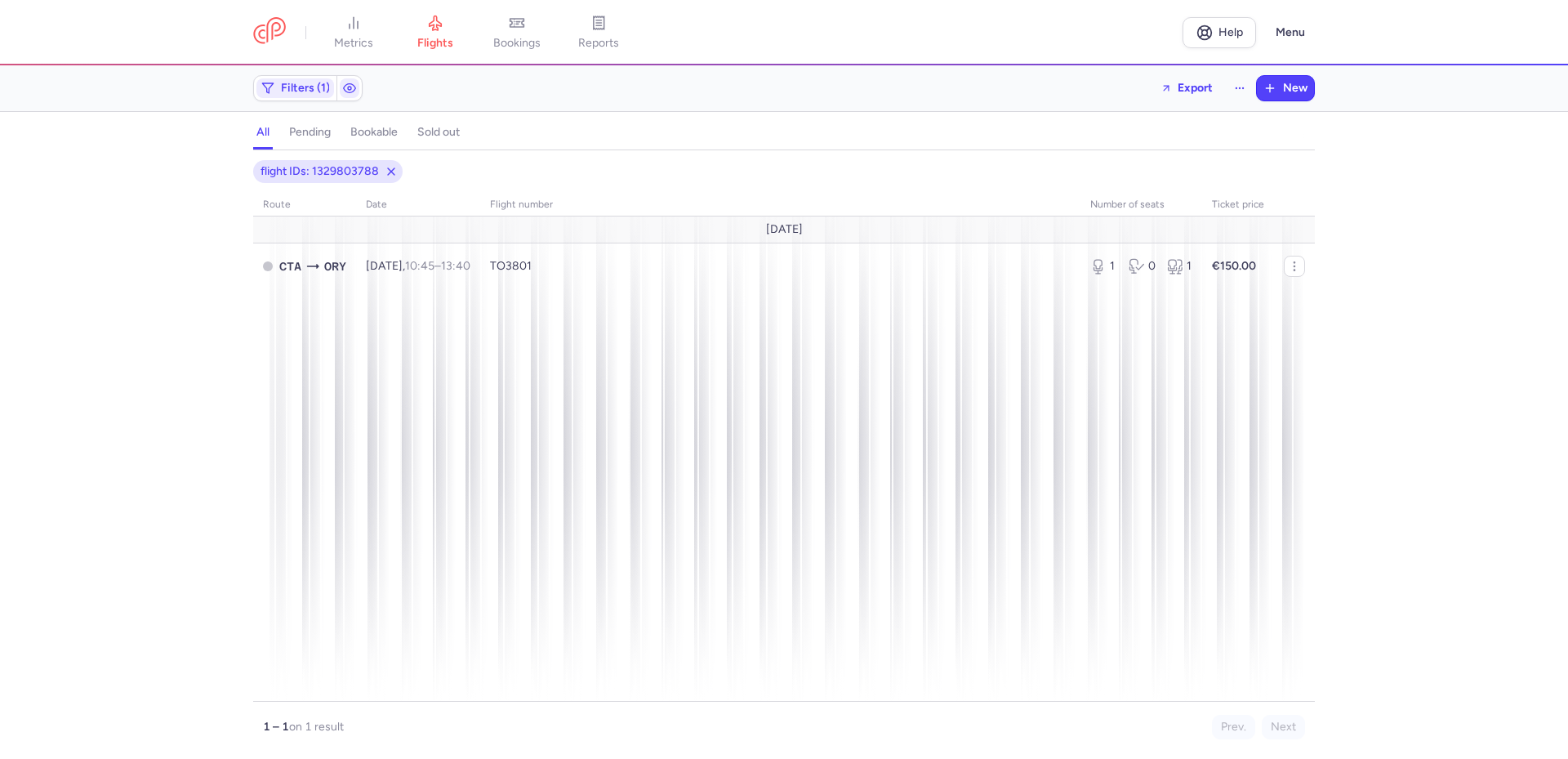 click on "all" at bounding box center (263, 132) 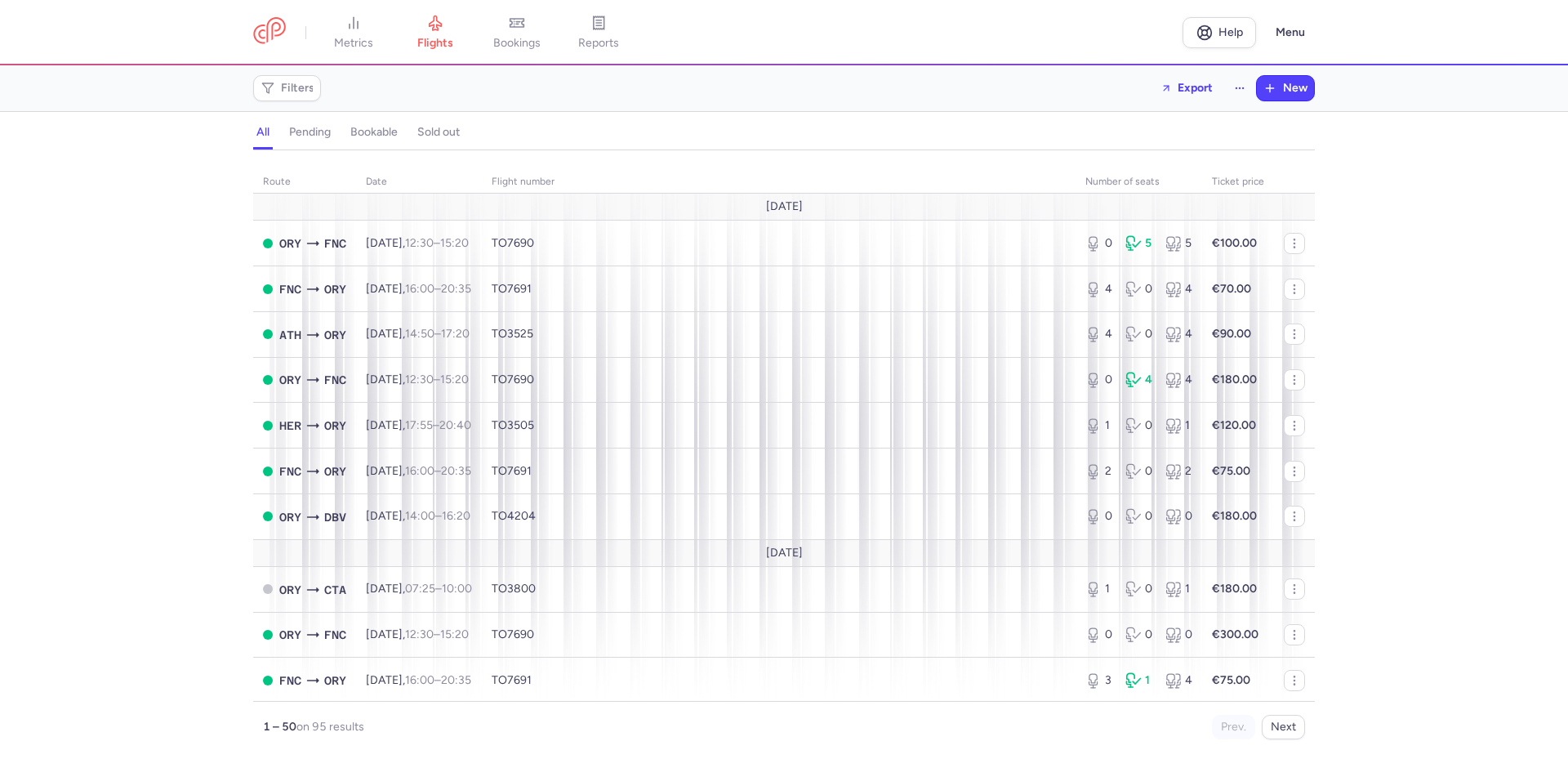 type 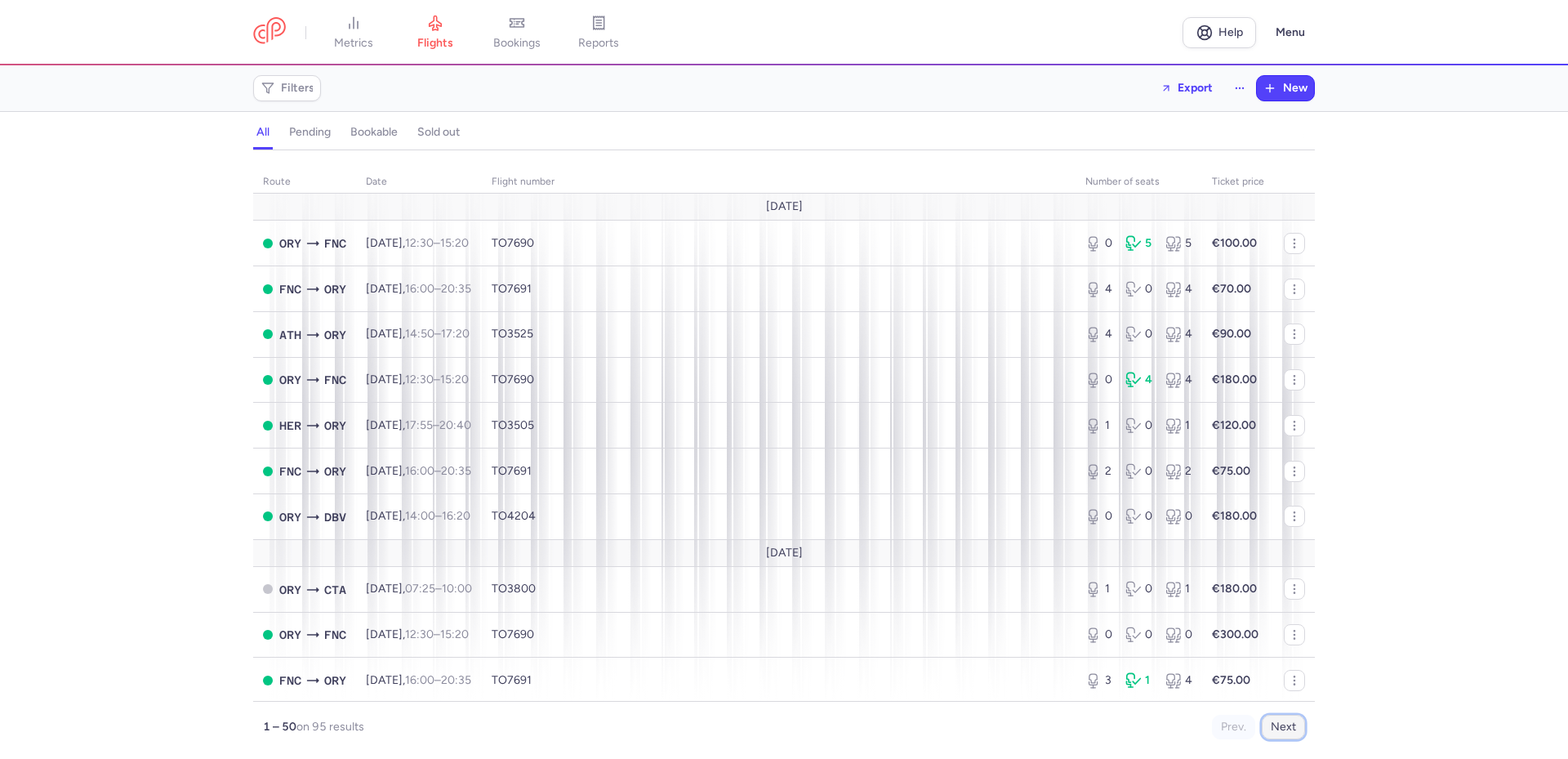 click on "Next" at bounding box center [1283, 727] 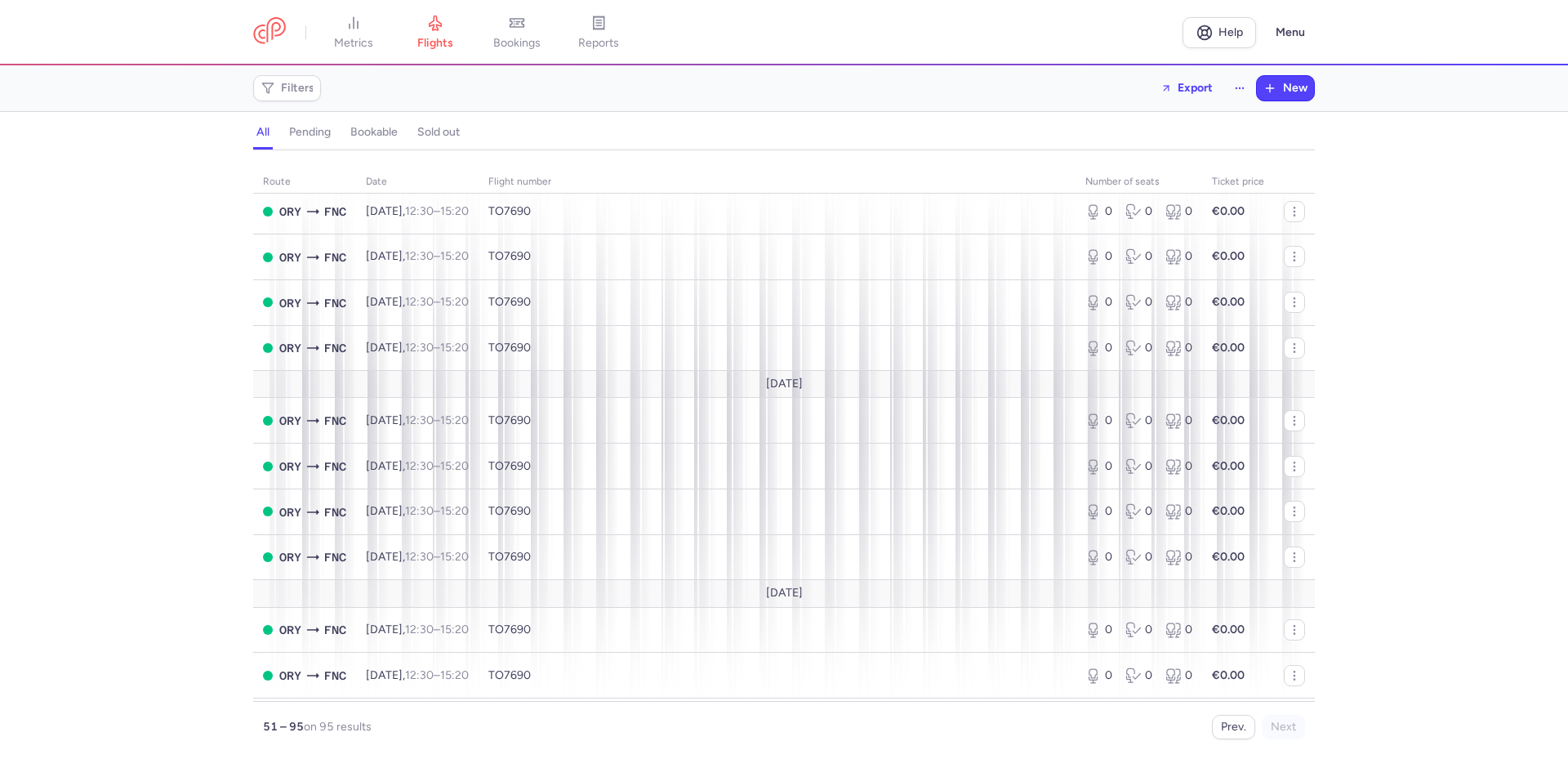 scroll, scrollTop: 0, scrollLeft: 0, axis: both 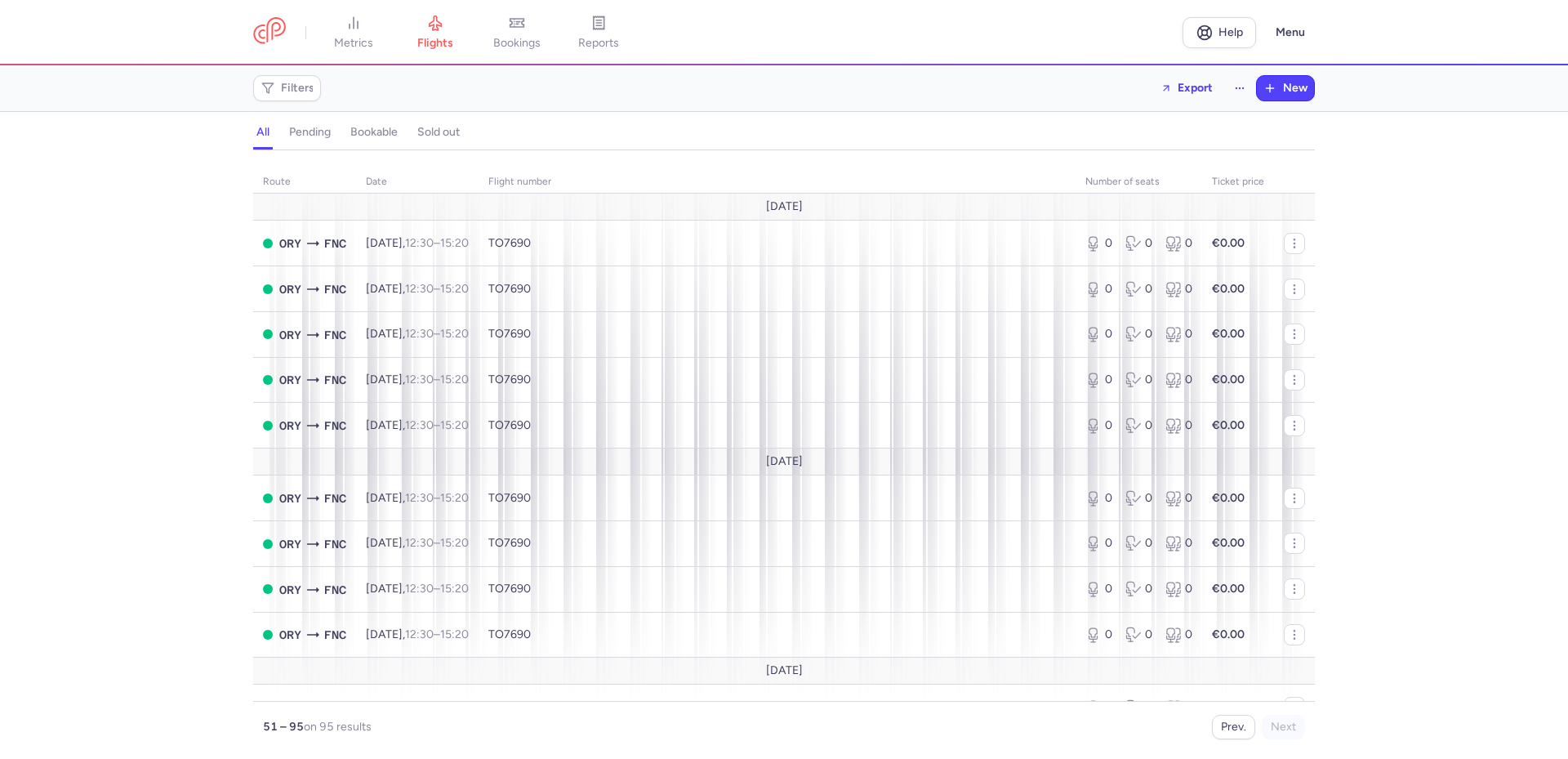 click on "bookable" at bounding box center [374, 132] 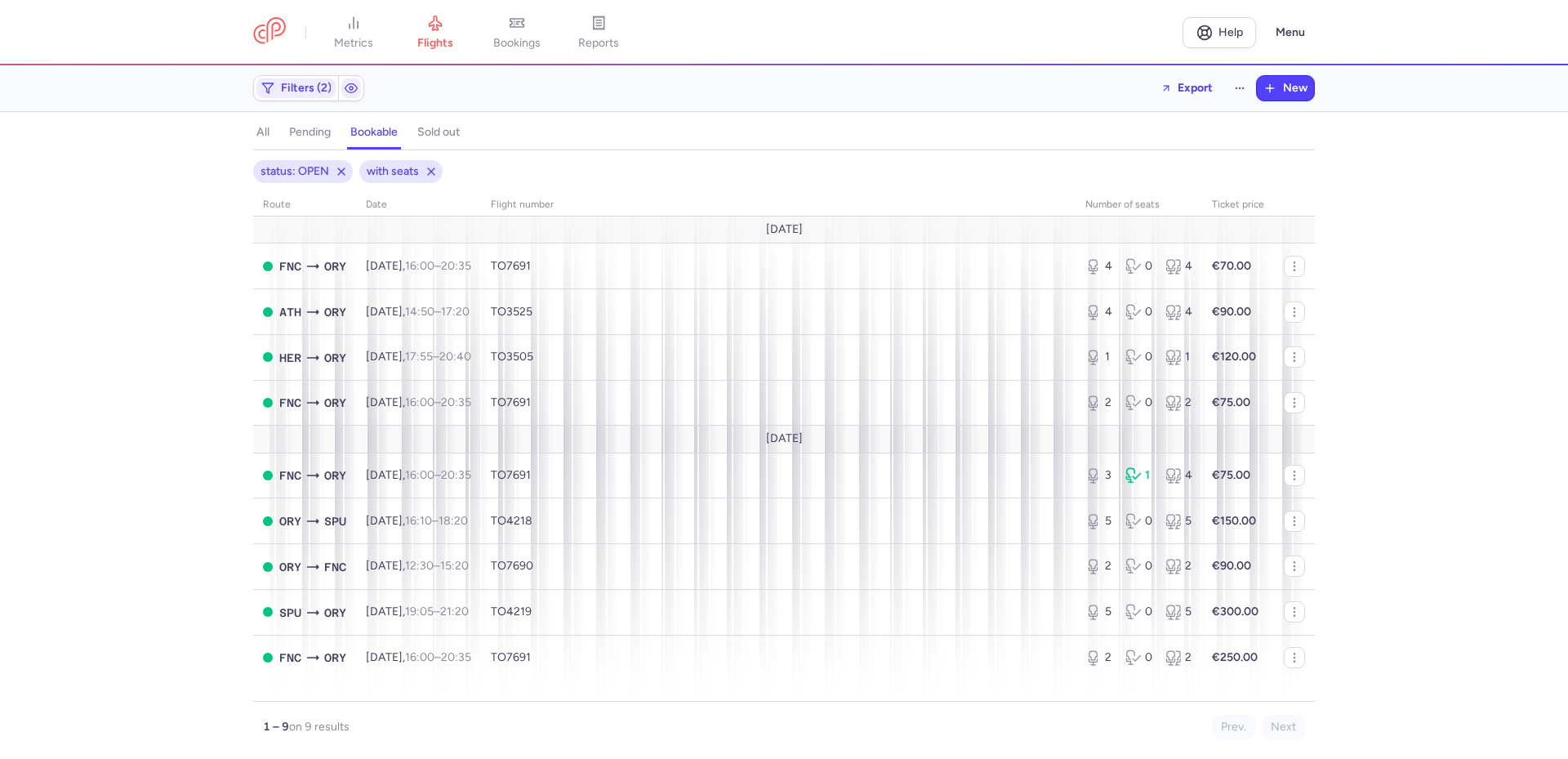 click on "pending" at bounding box center (310, 132) 